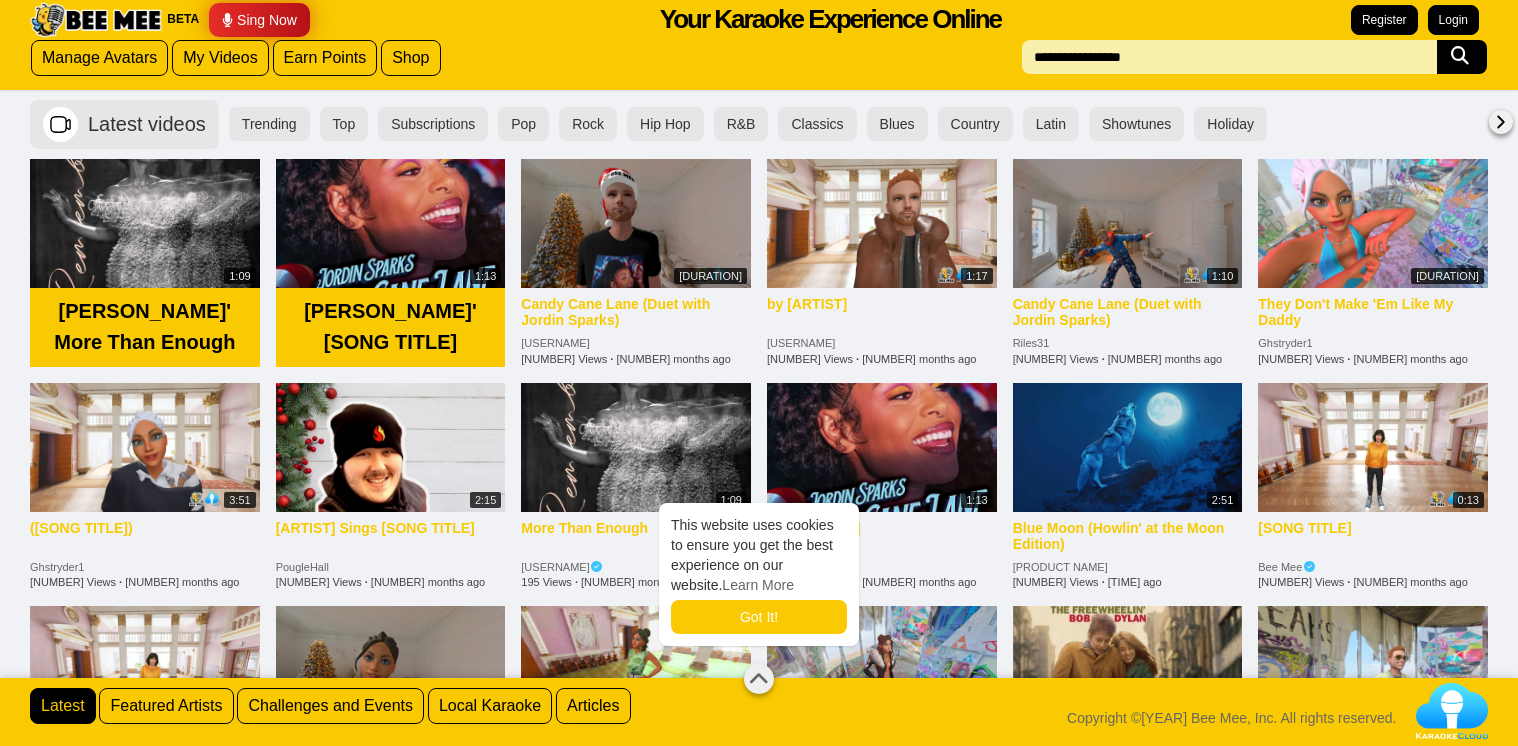 scroll, scrollTop: 0, scrollLeft: 0, axis: both 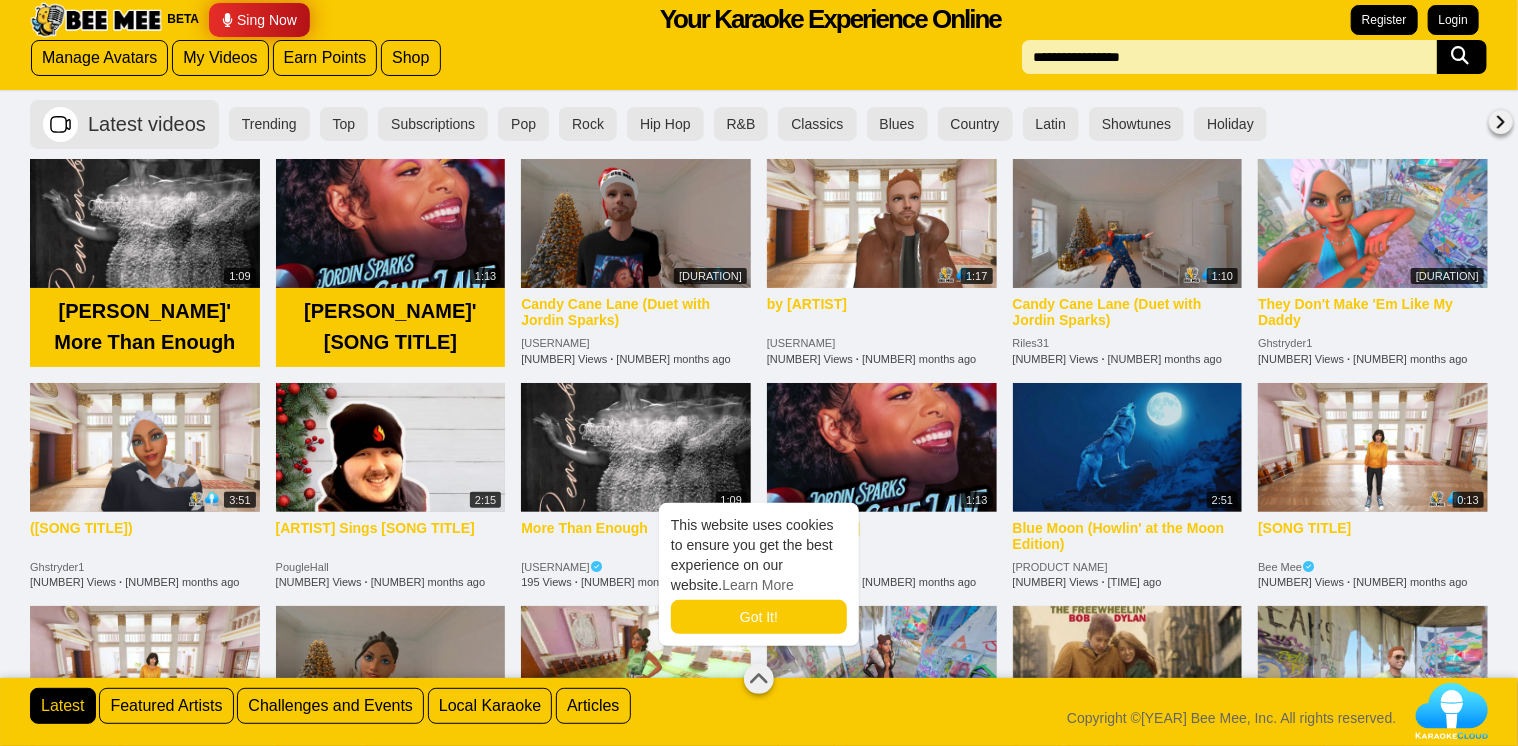 click at bounding box center (1229, 57) 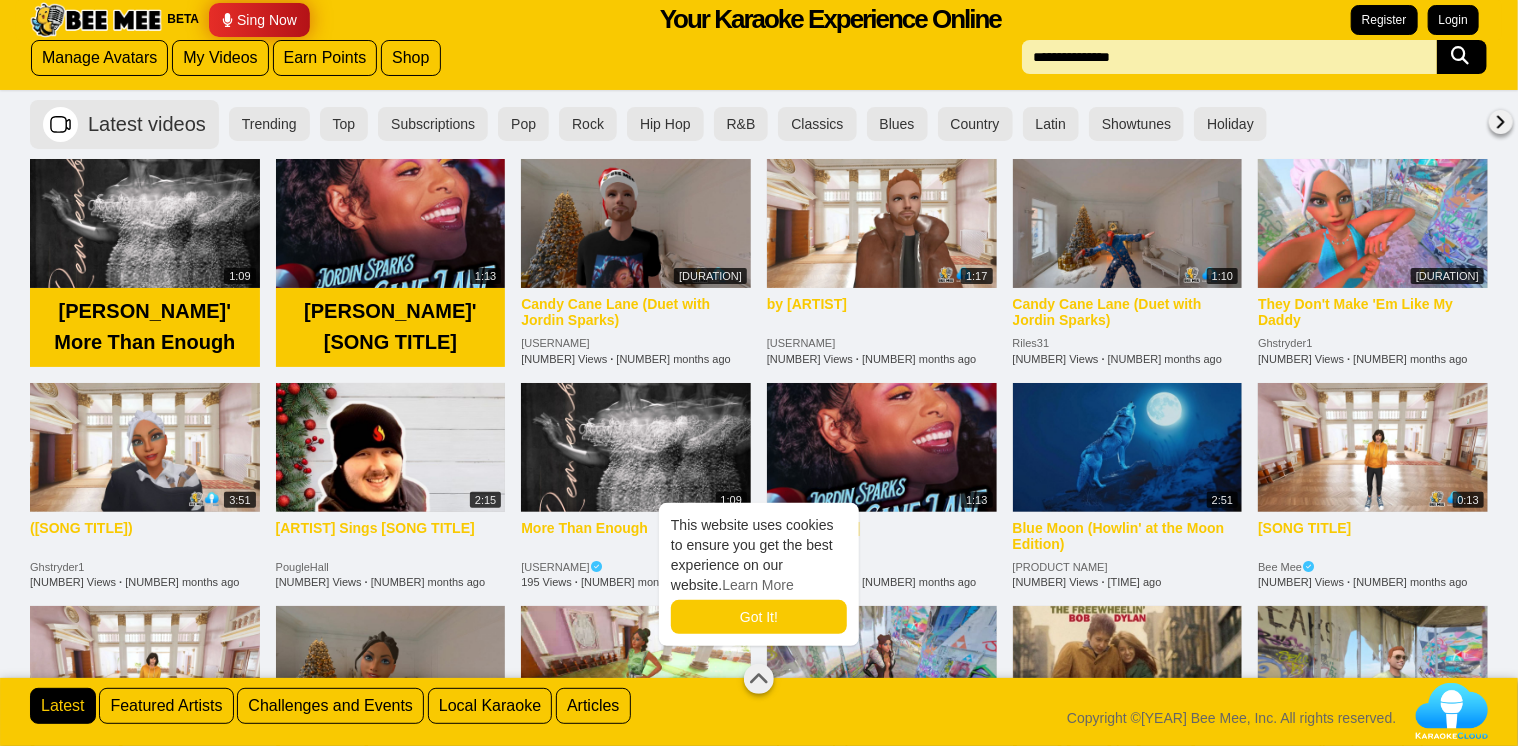 type on "**********" 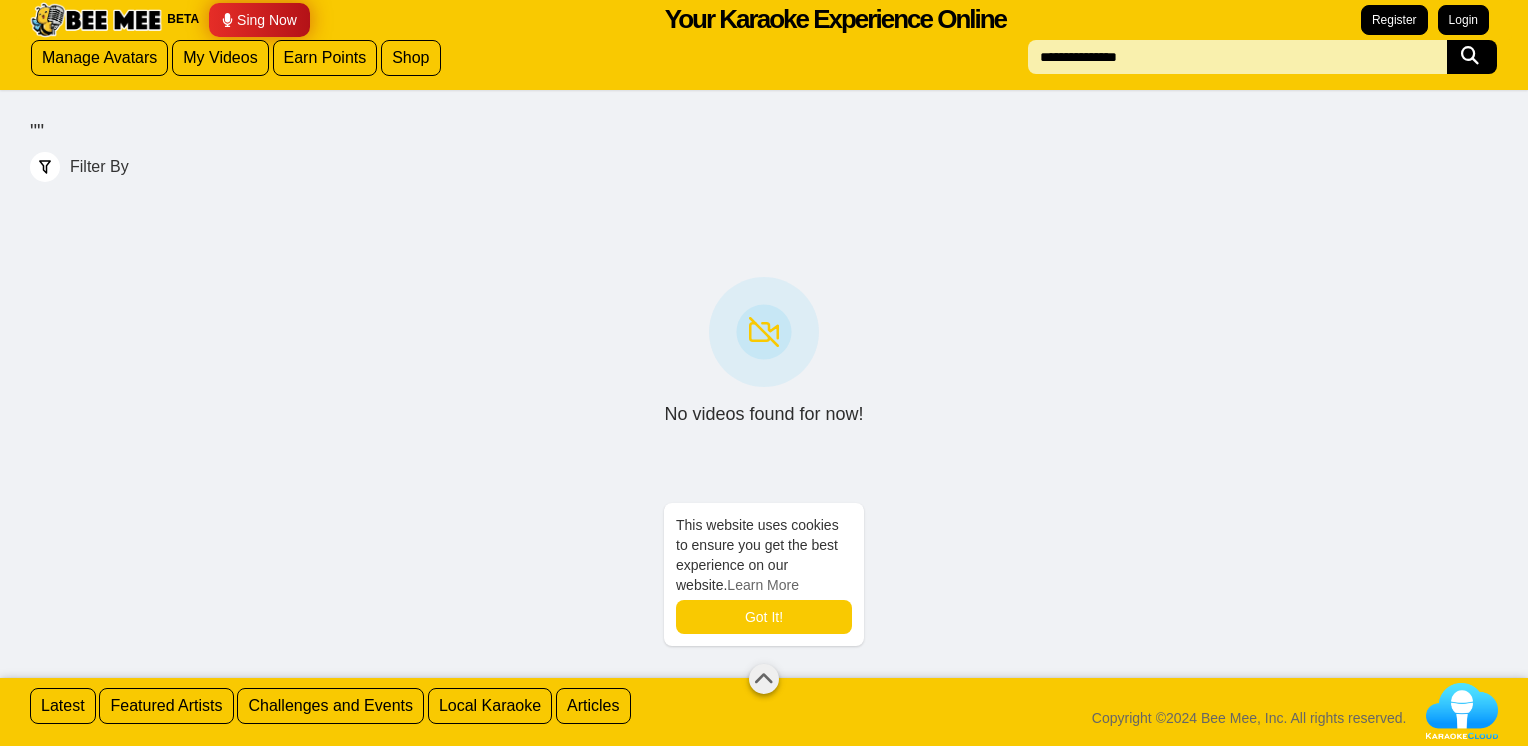 scroll, scrollTop: 0, scrollLeft: 0, axis: both 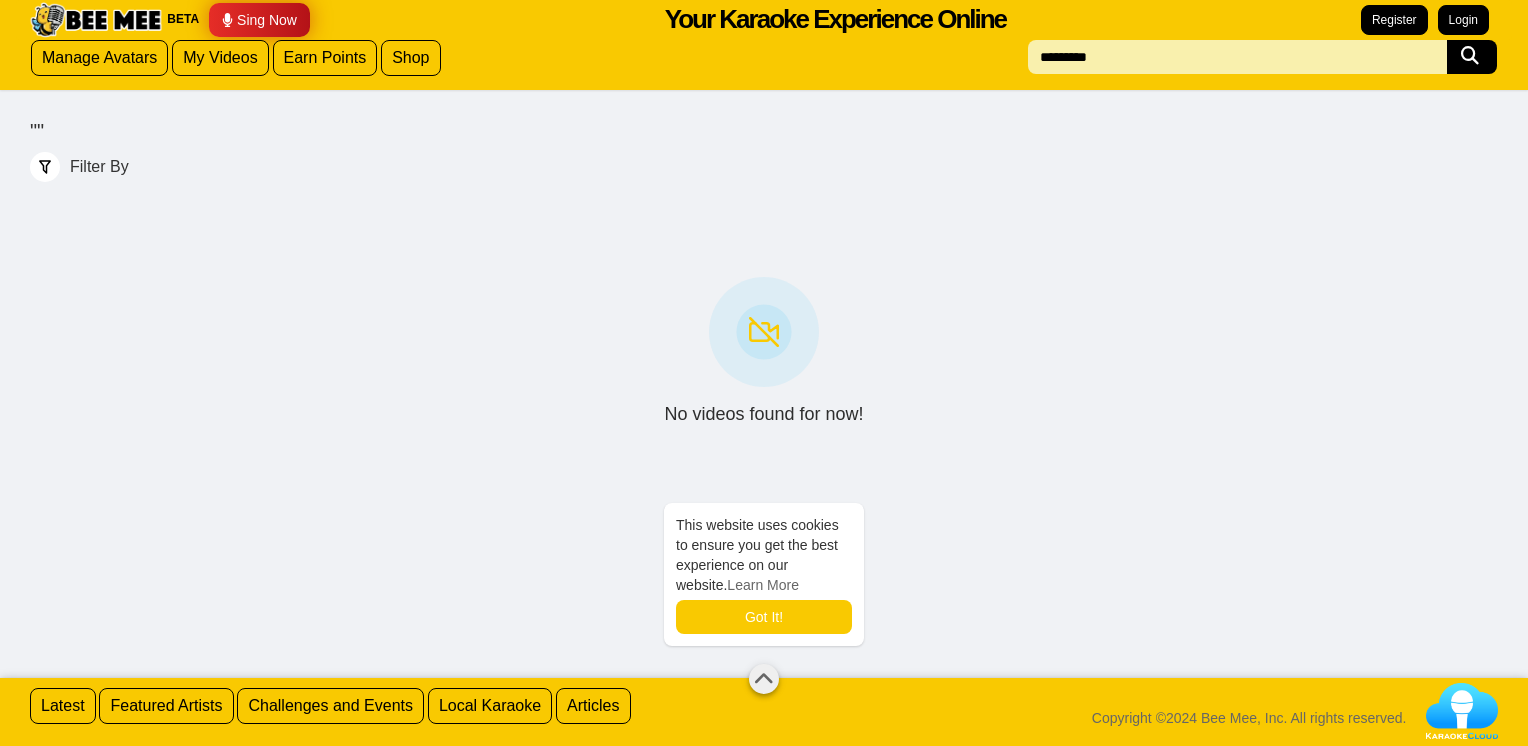 type on "*********" 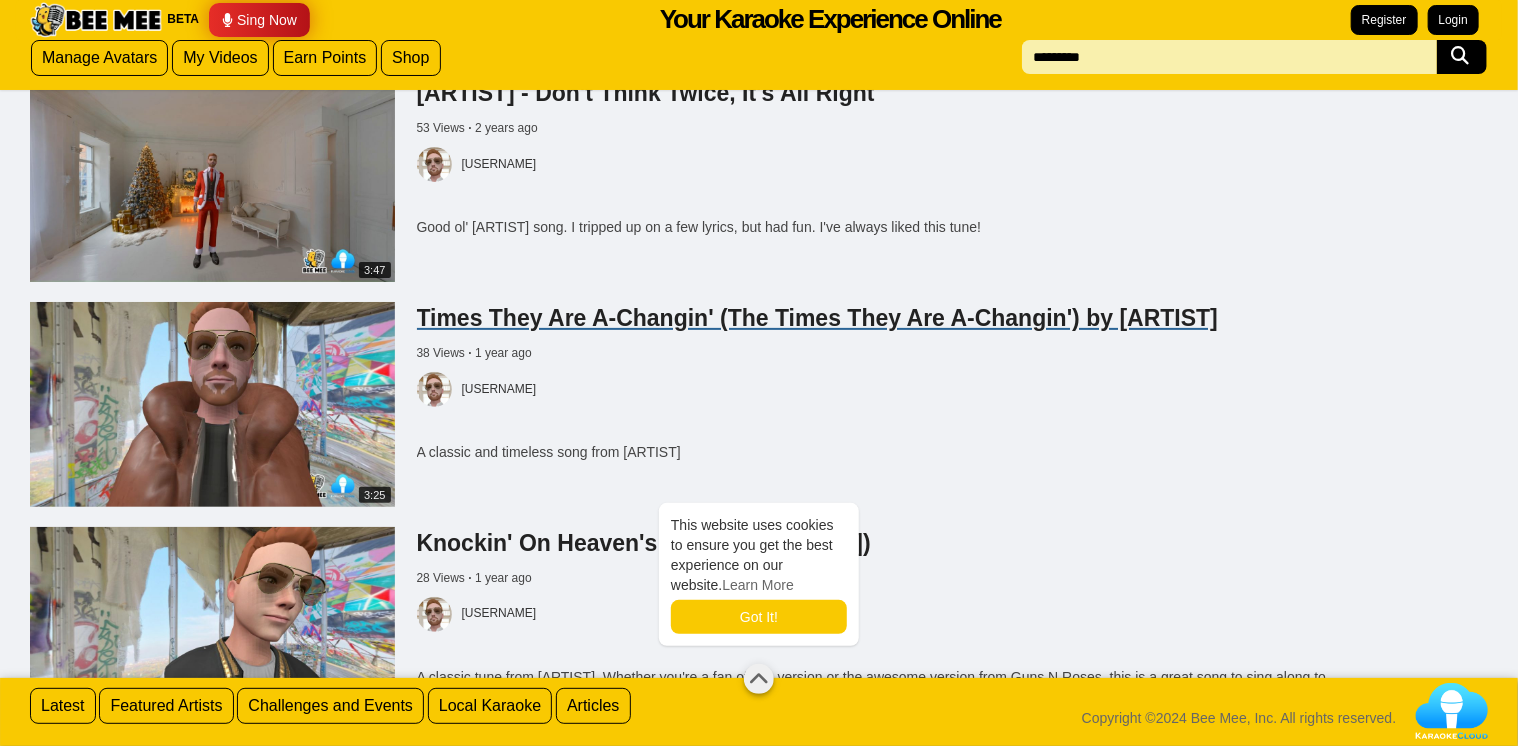 scroll, scrollTop: 136, scrollLeft: 0, axis: vertical 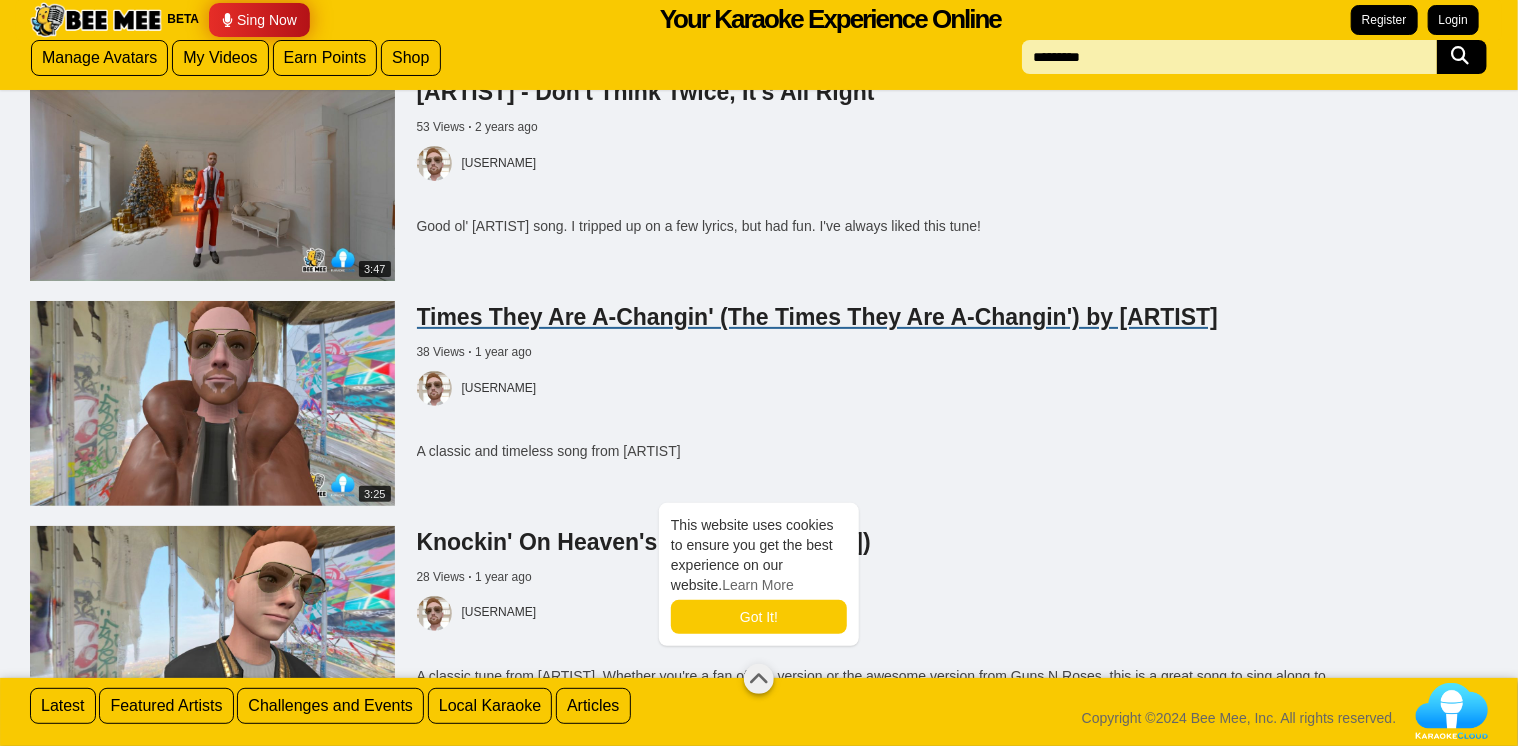 click on "Times They Are A-Changin' (The Times They Are A-Changin') by [ARTIST]" at bounding box center (818, 317) 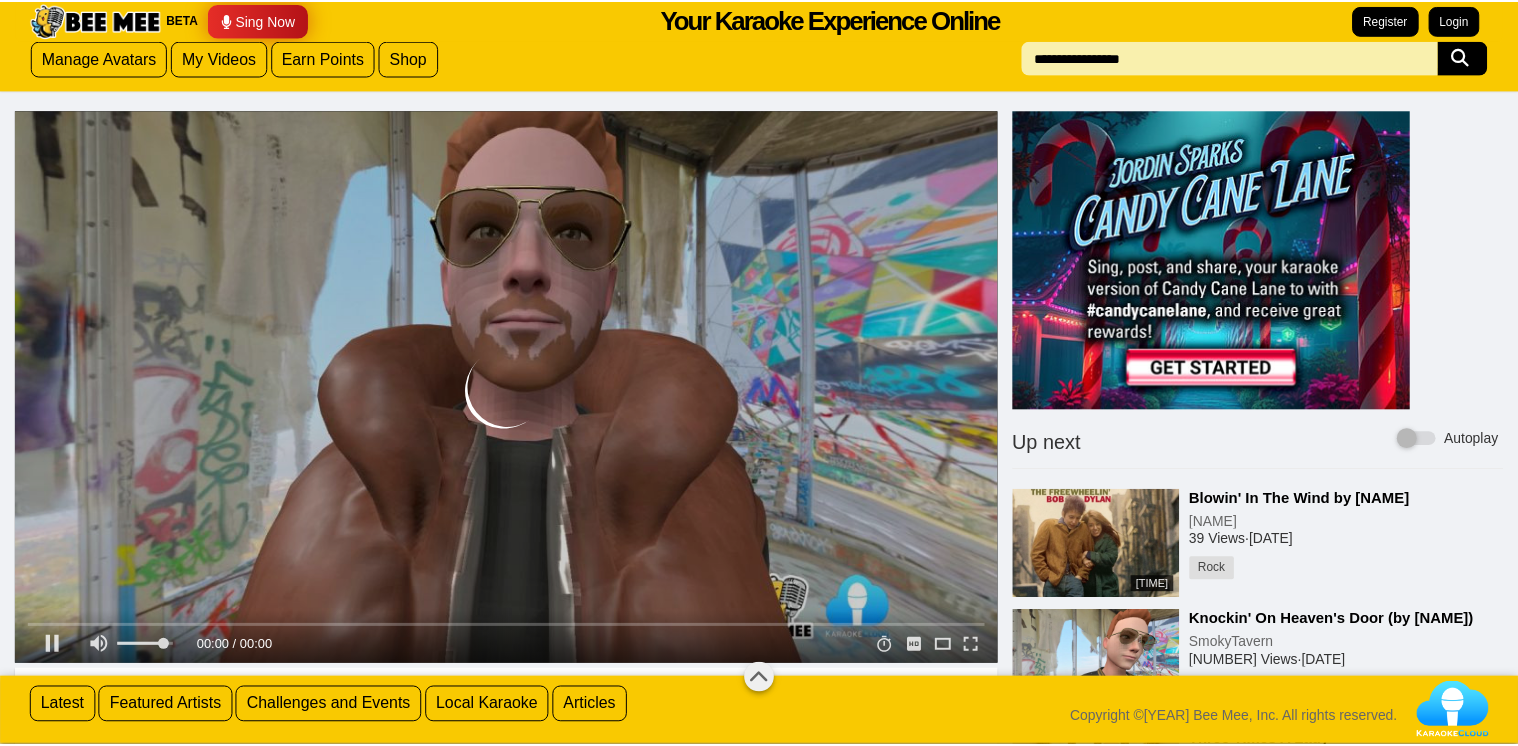 scroll, scrollTop: 0, scrollLeft: 0, axis: both 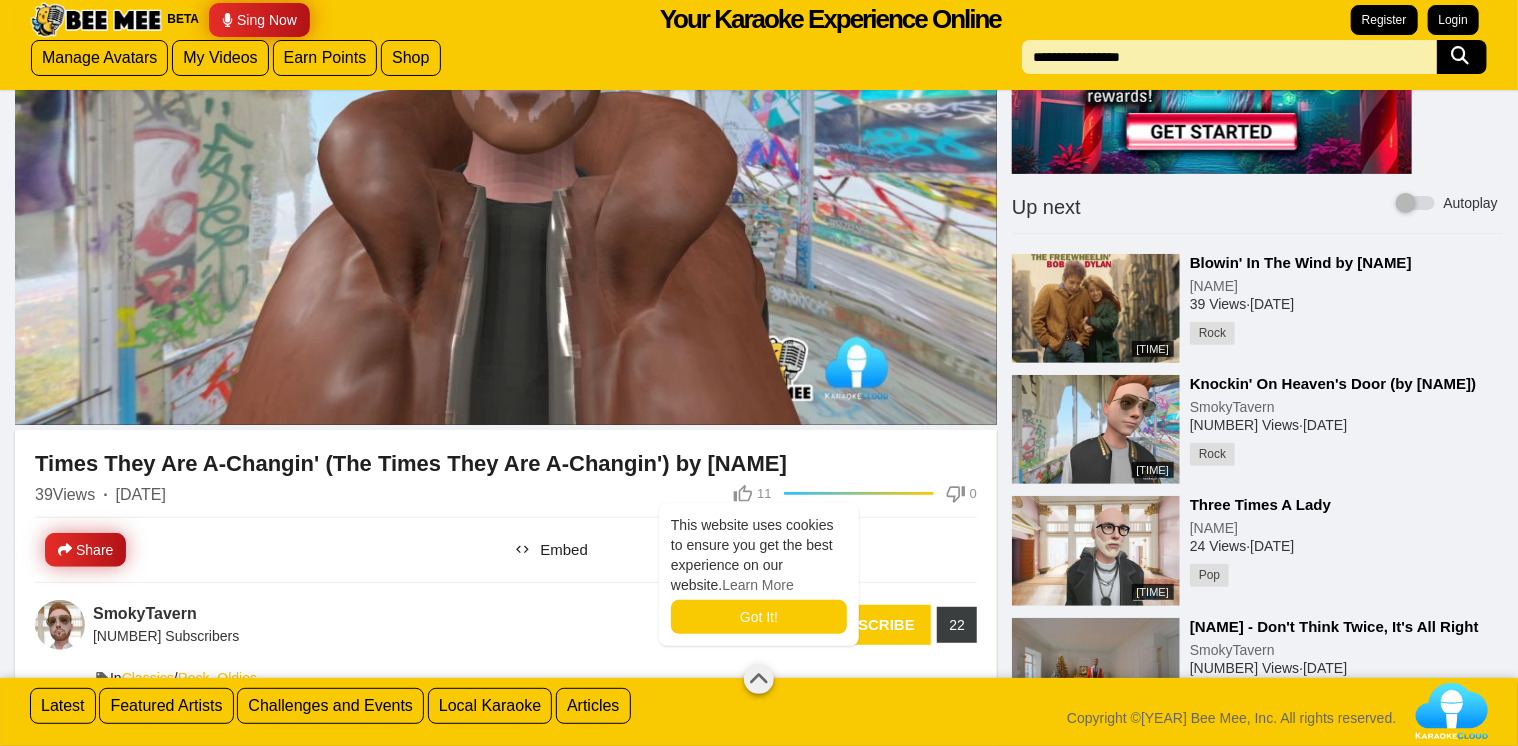 click on "⁣Blowin' In The Wind by Bob Dylan" at bounding box center (1301, 262) 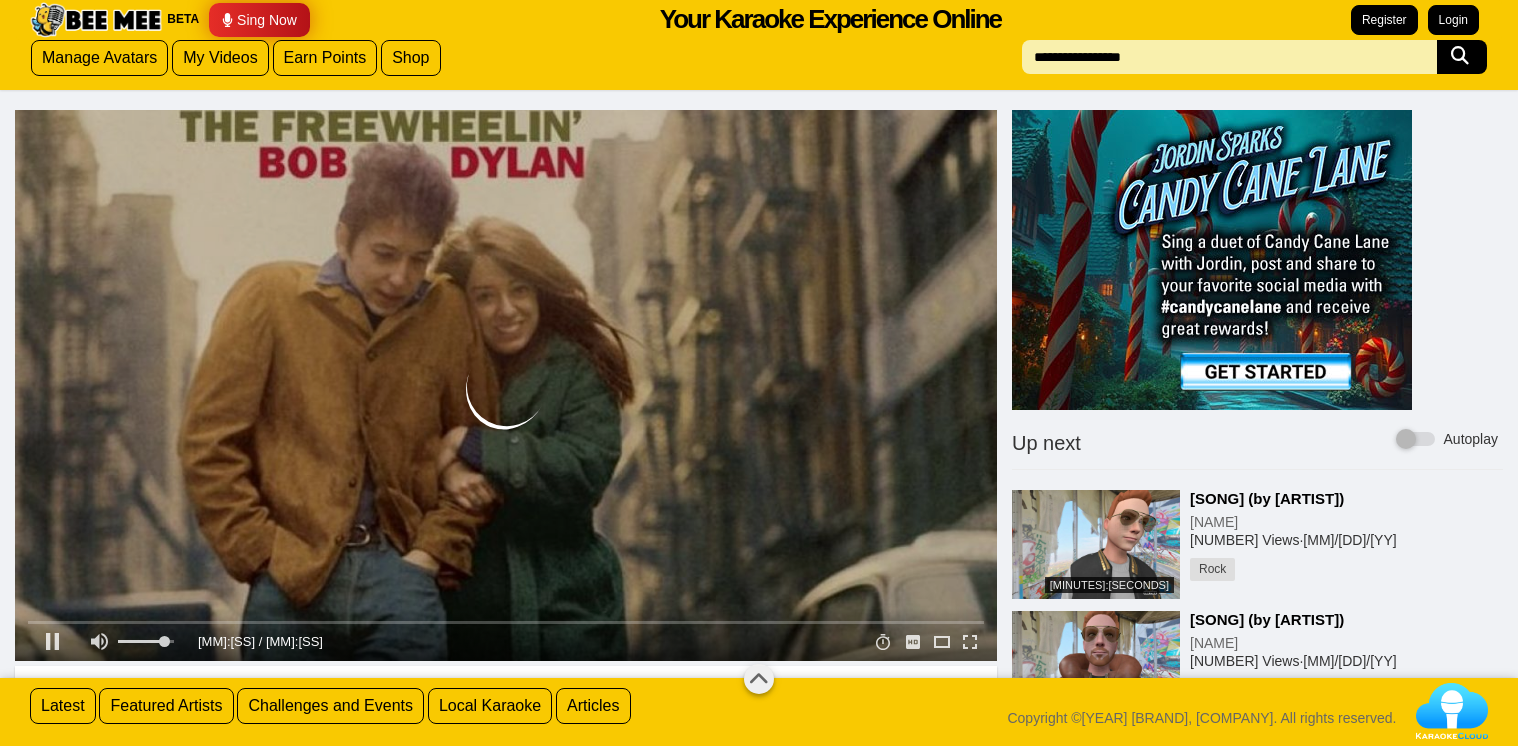 scroll, scrollTop: 0, scrollLeft: 0, axis: both 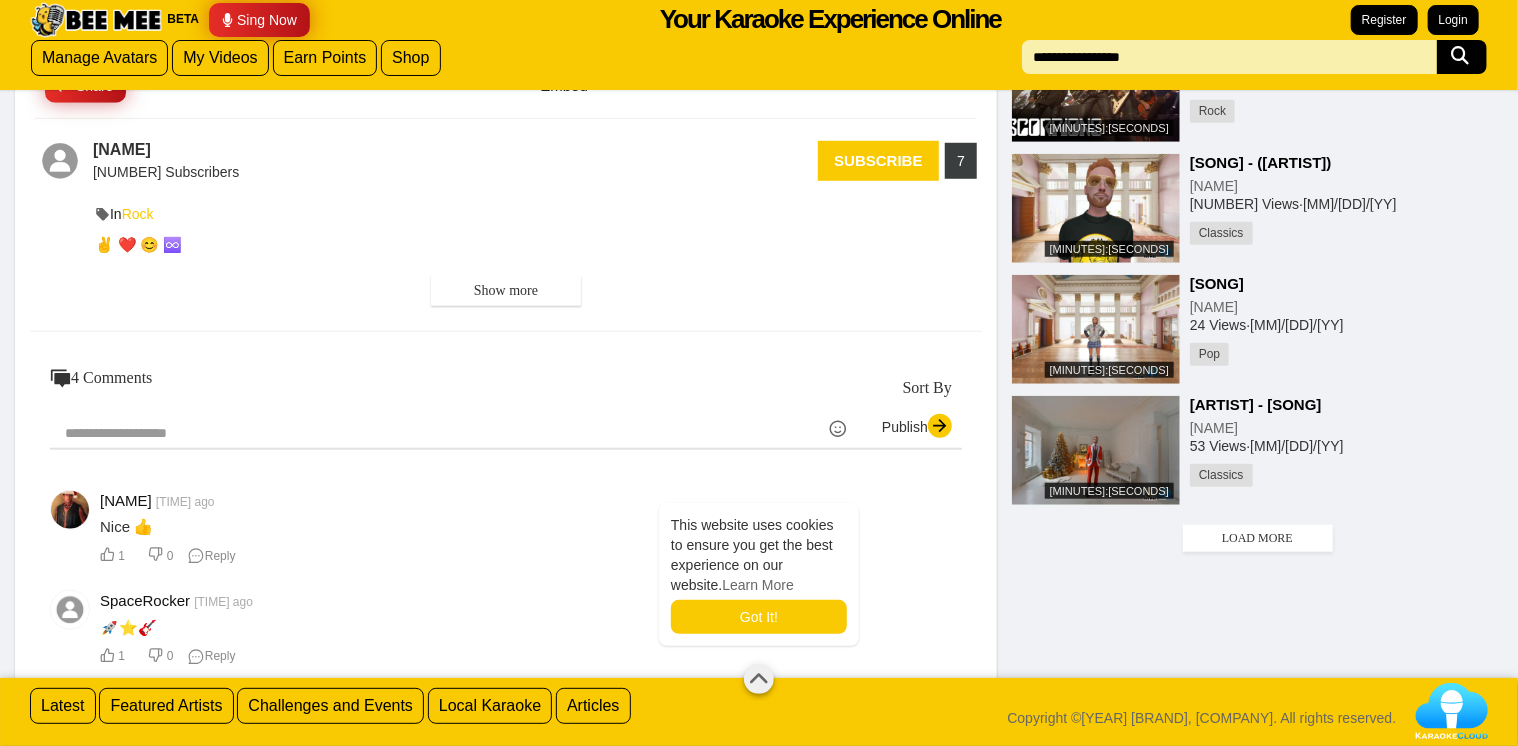 click on "⁣Bob Dylan - Don't Think Twice, It's All Right" at bounding box center [1256, 404] 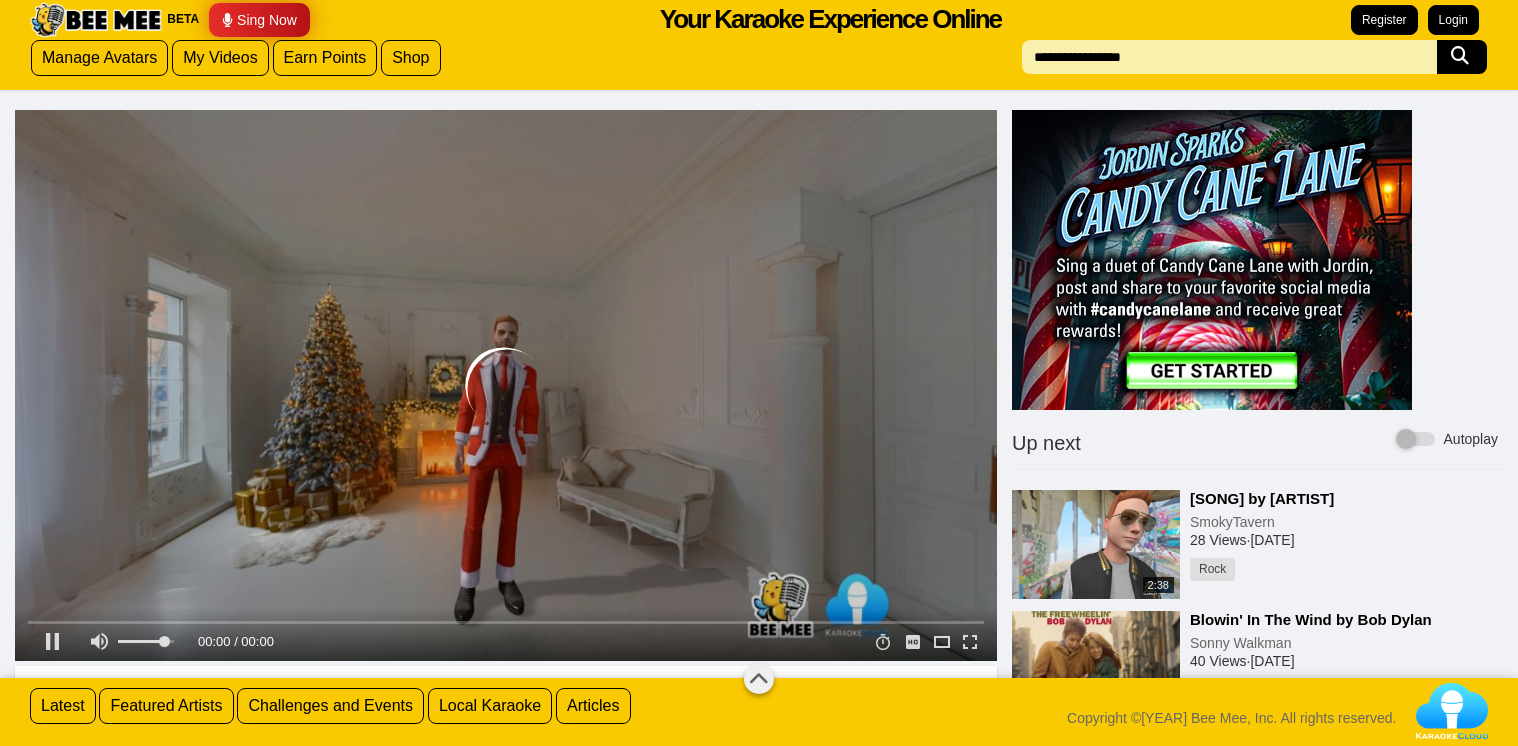 scroll, scrollTop: 0, scrollLeft: 0, axis: both 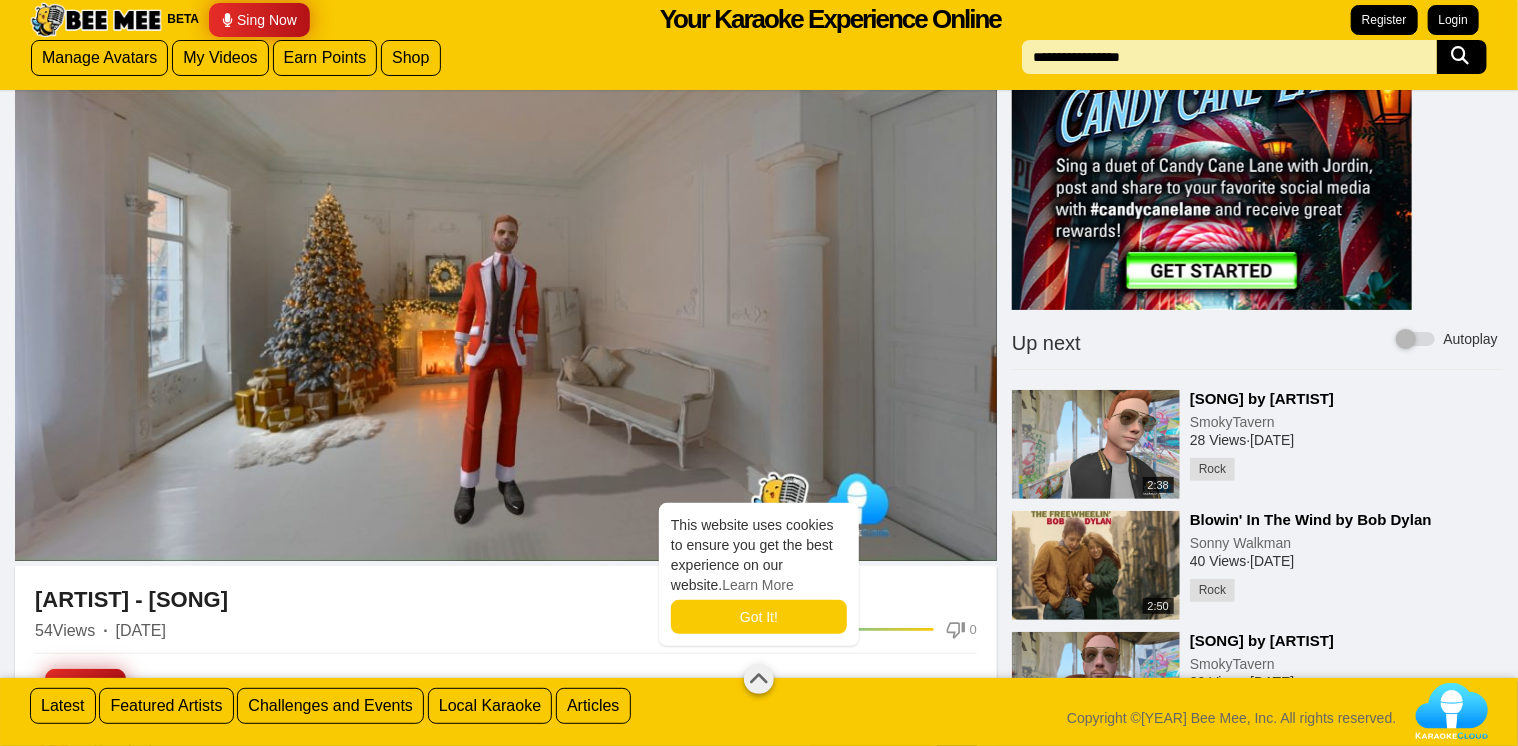 click at bounding box center [1229, 57] 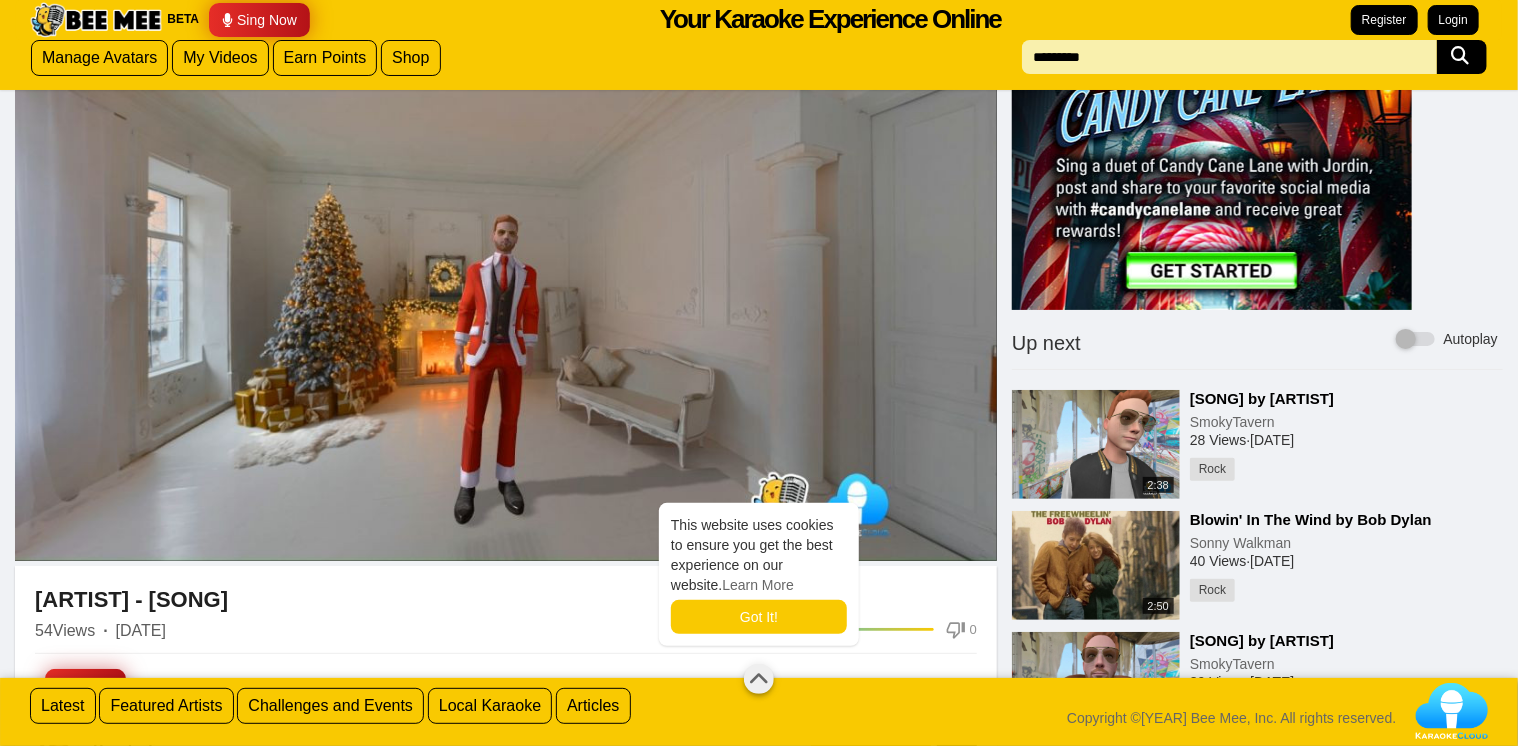 type on "*********" 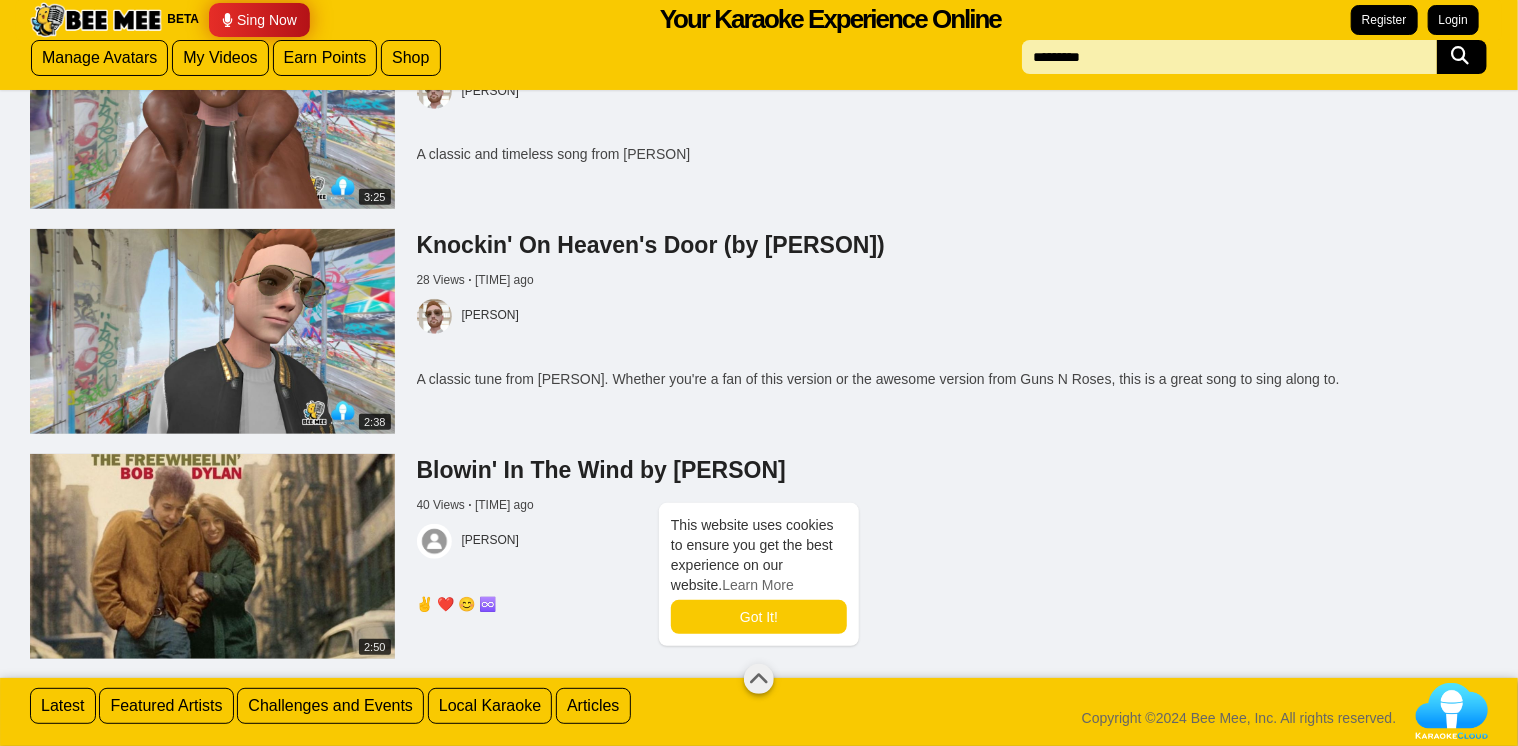 scroll, scrollTop: 436, scrollLeft: 0, axis: vertical 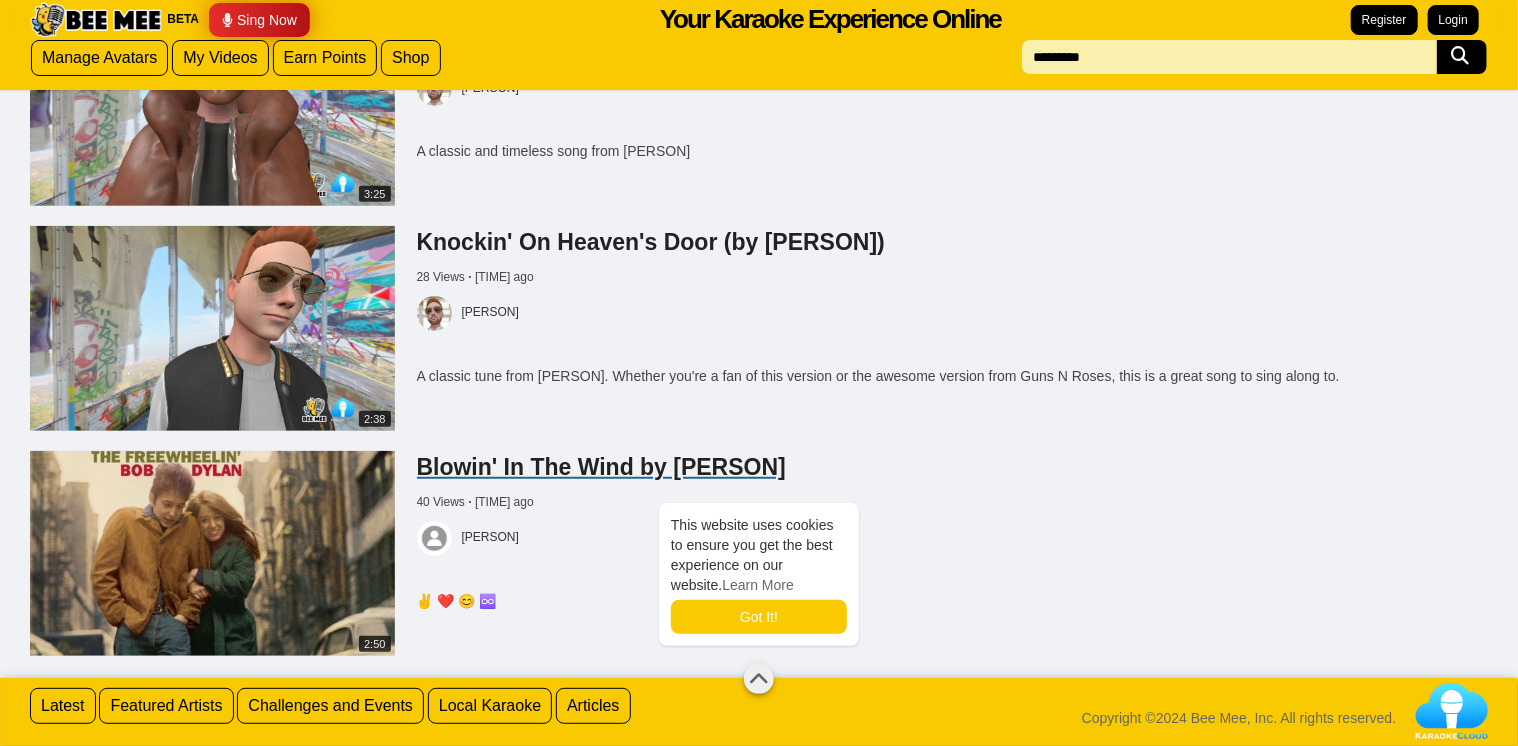 click on "Blowin' In The Wind by Bob Dylan" at bounding box center [601, 467] 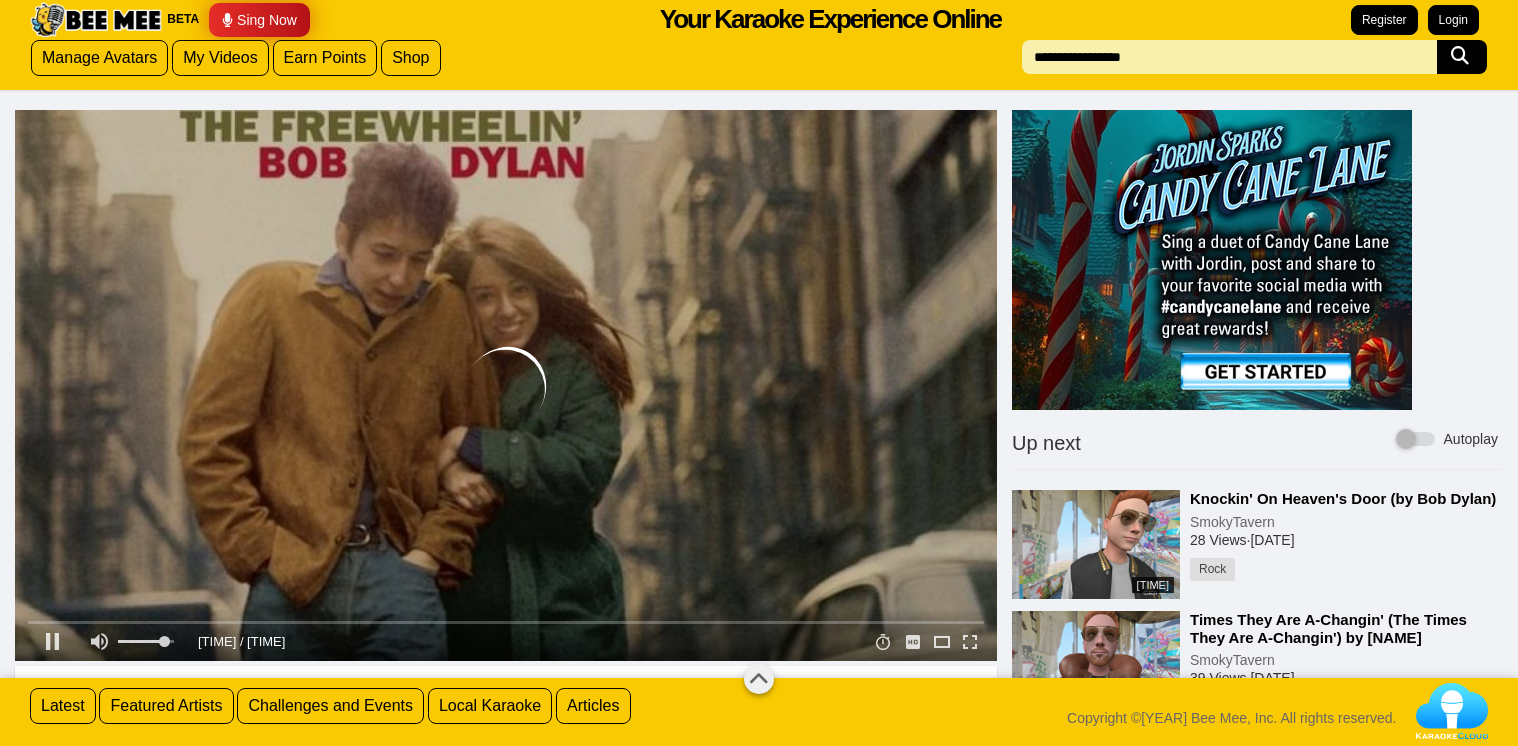 scroll, scrollTop: 0, scrollLeft: 0, axis: both 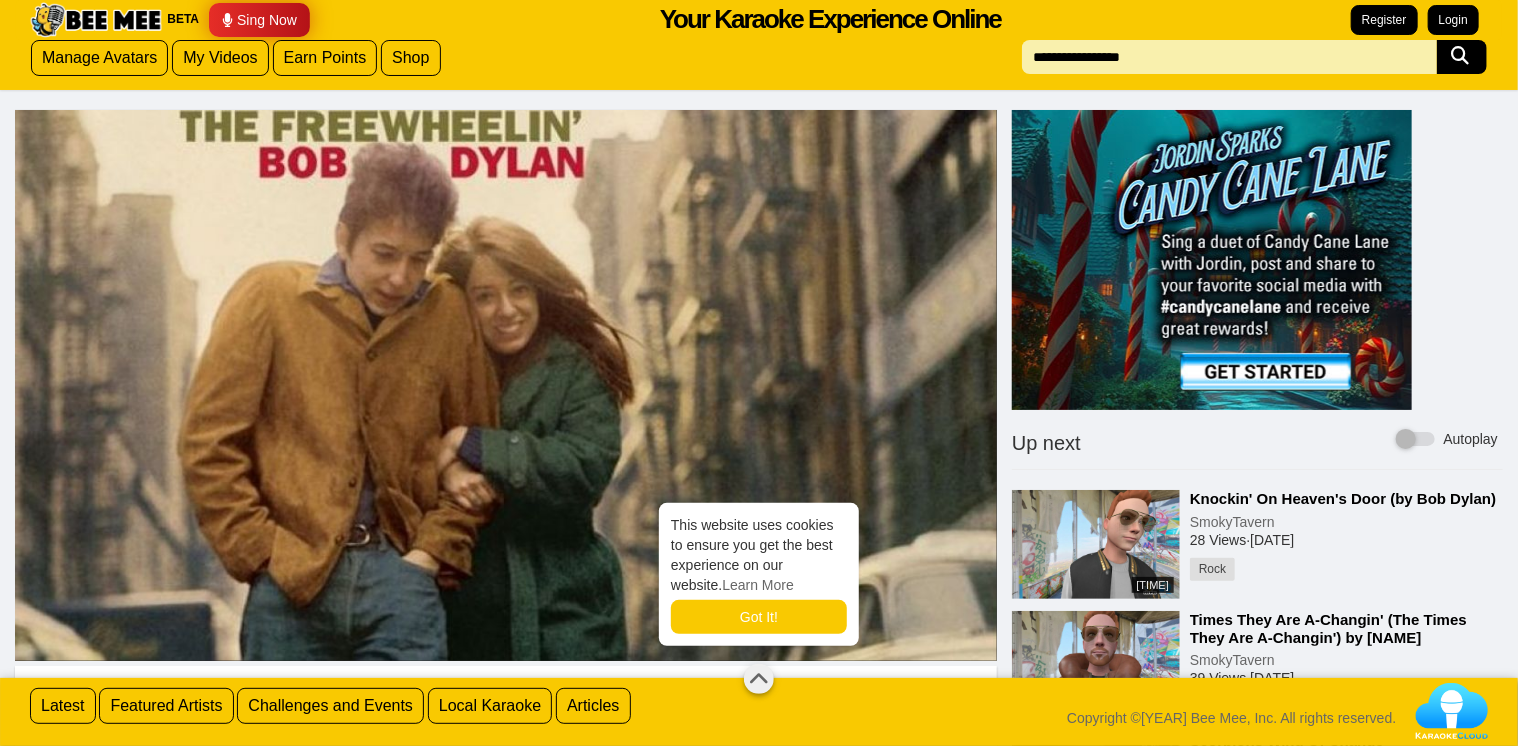 click on "⁣Knockin' On Heaven's Door (by Bob Dylan)" at bounding box center [1343, 498] 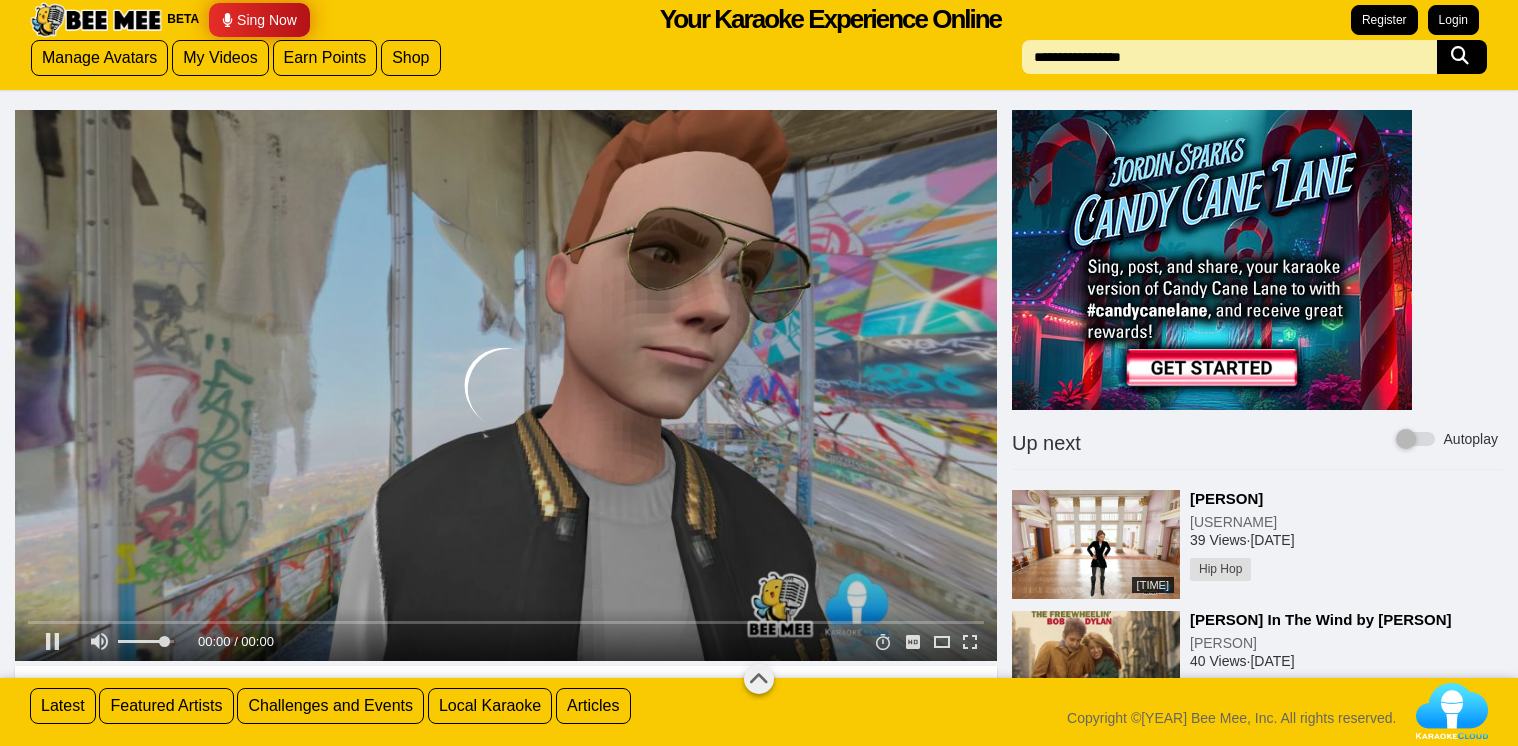 scroll, scrollTop: 0, scrollLeft: 0, axis: both 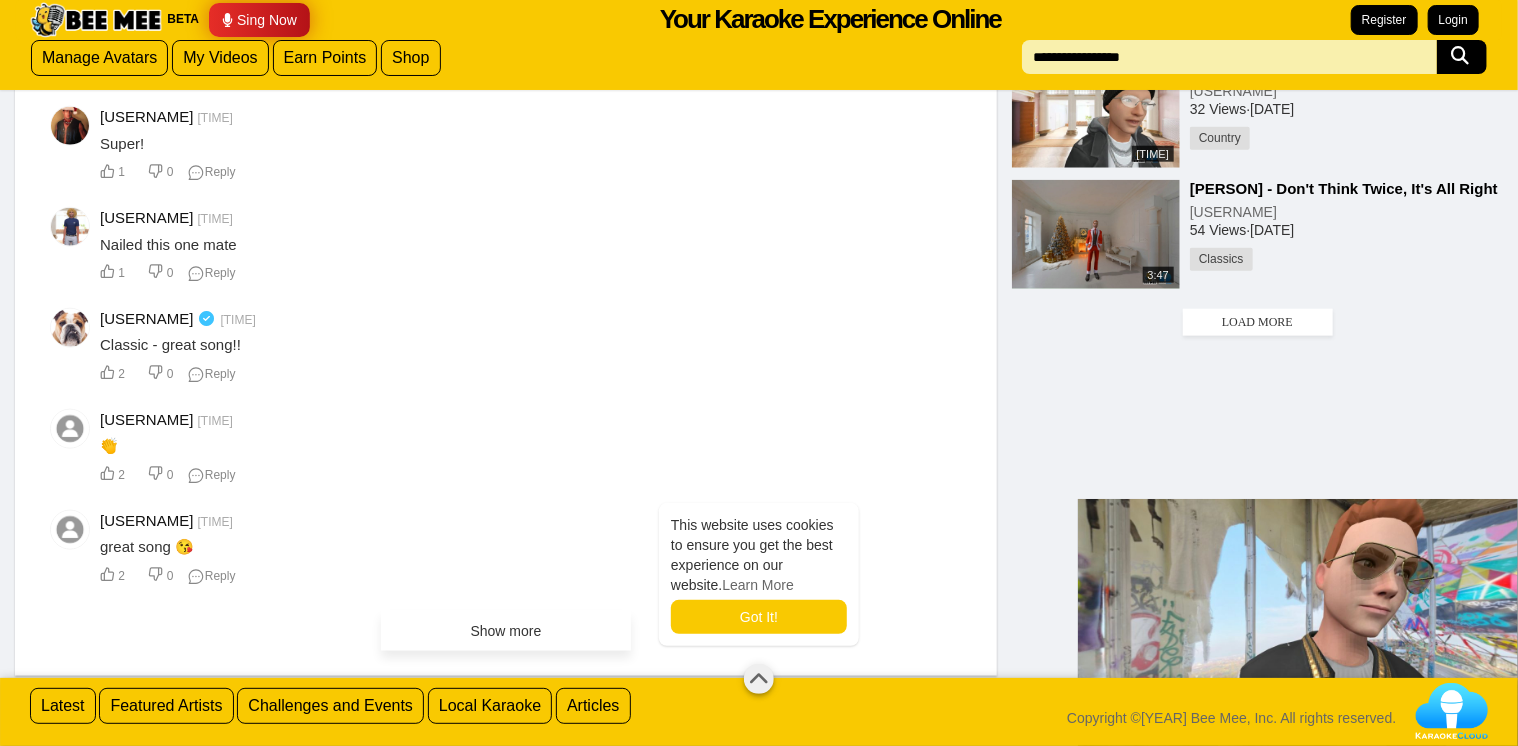 click on "Show more" at bounding box center (506, 631) 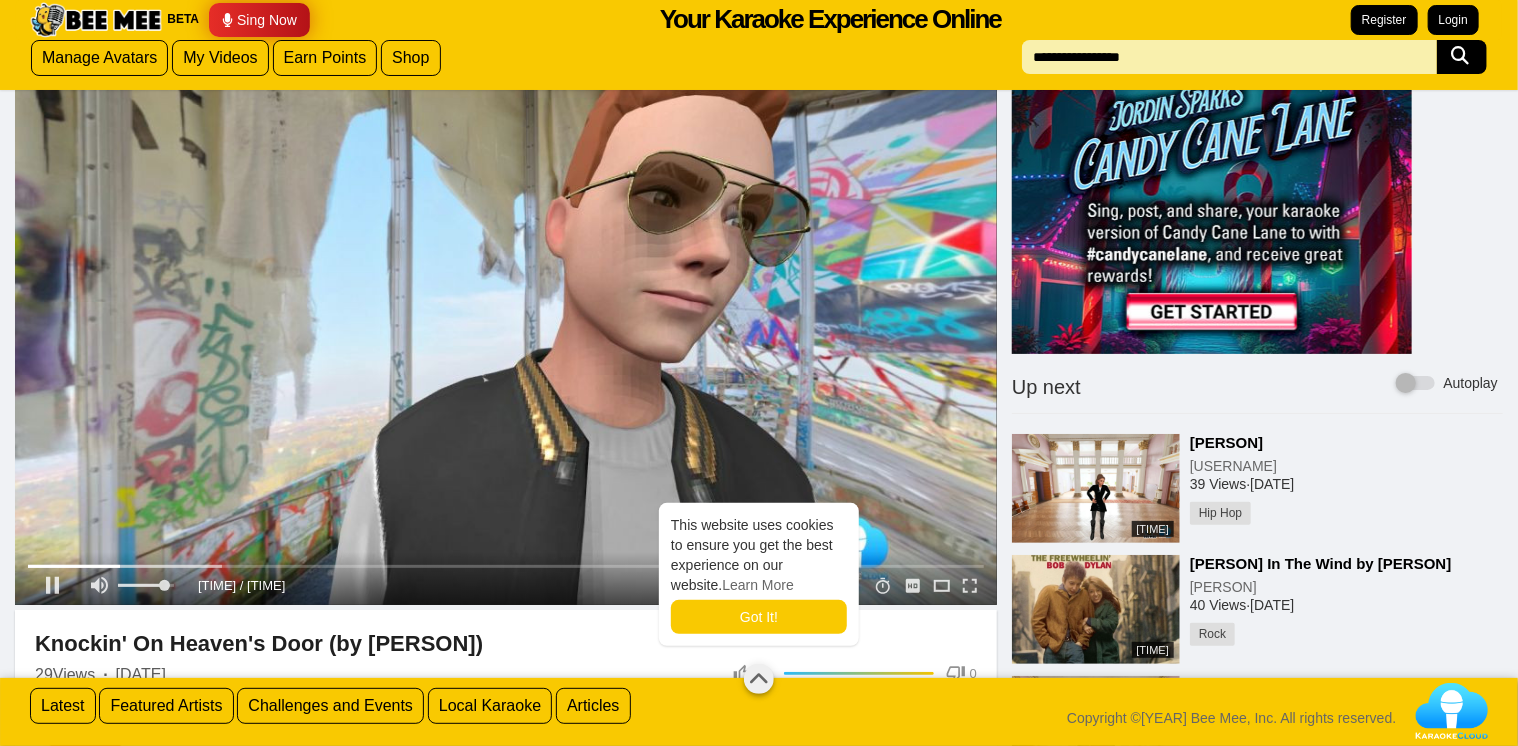 click at bounding box center [1229, 57] 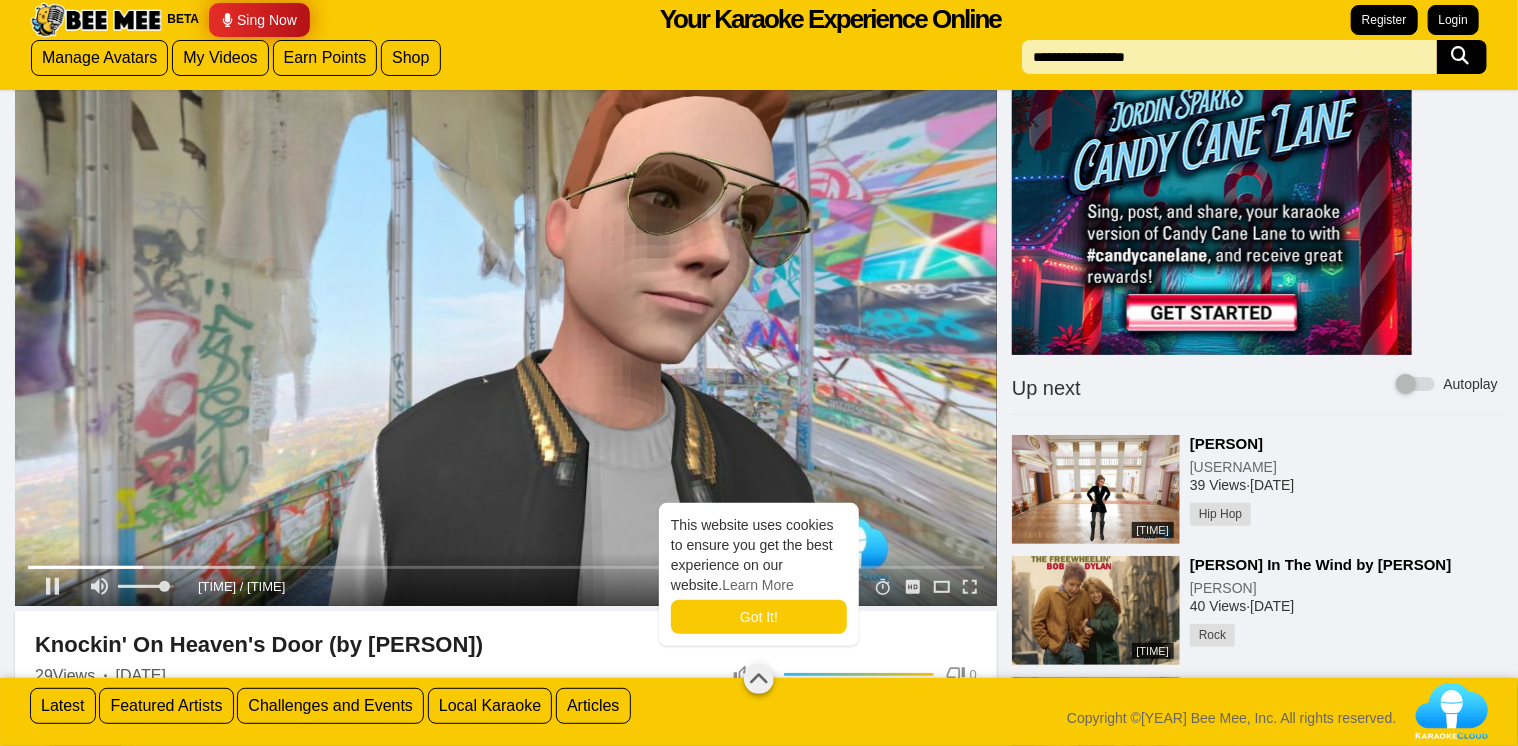 type on "**********" 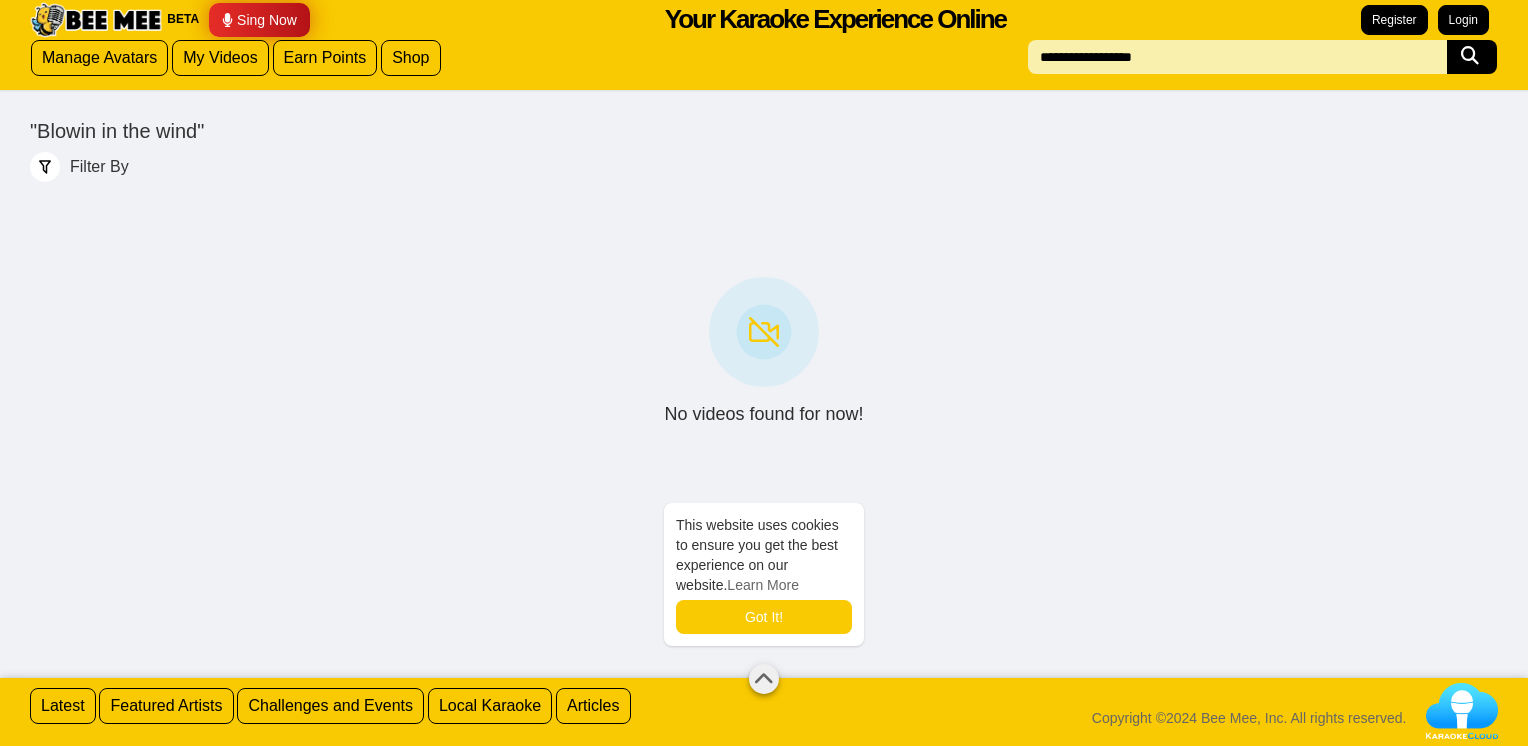 scroll, scrollTop: 0, scrollLeft: 0, axis: both 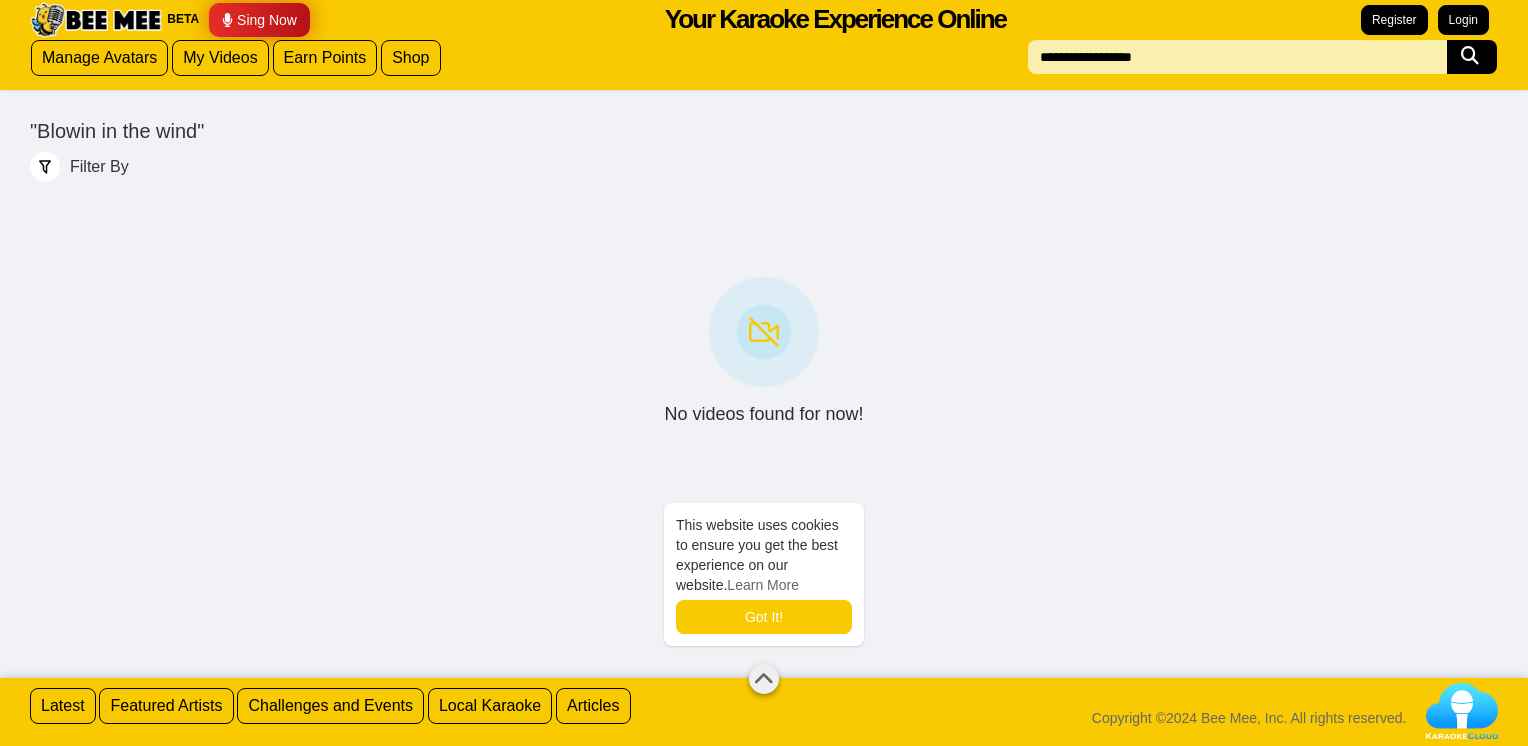 click on "**********" at bounding box center [1237, 57] 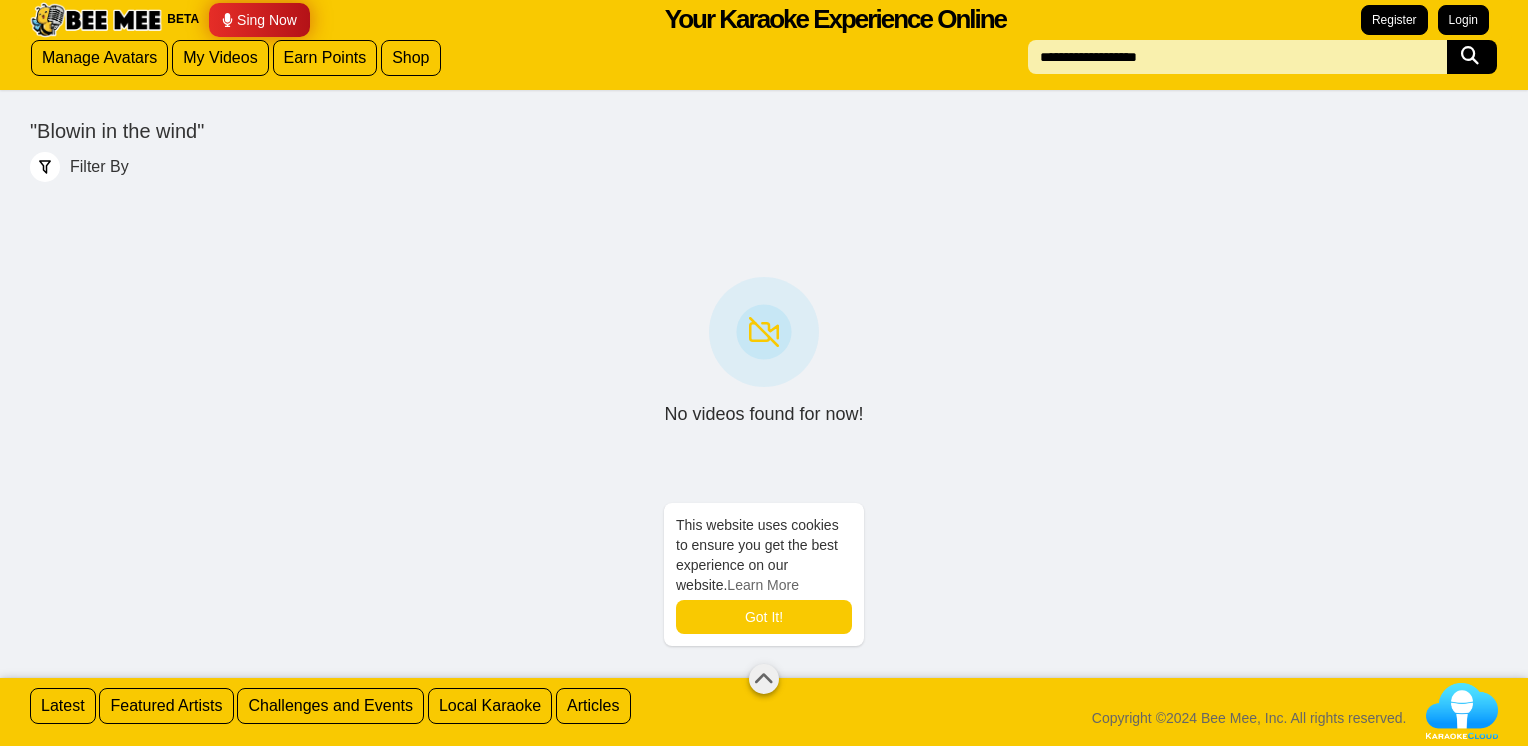 type on "**********" 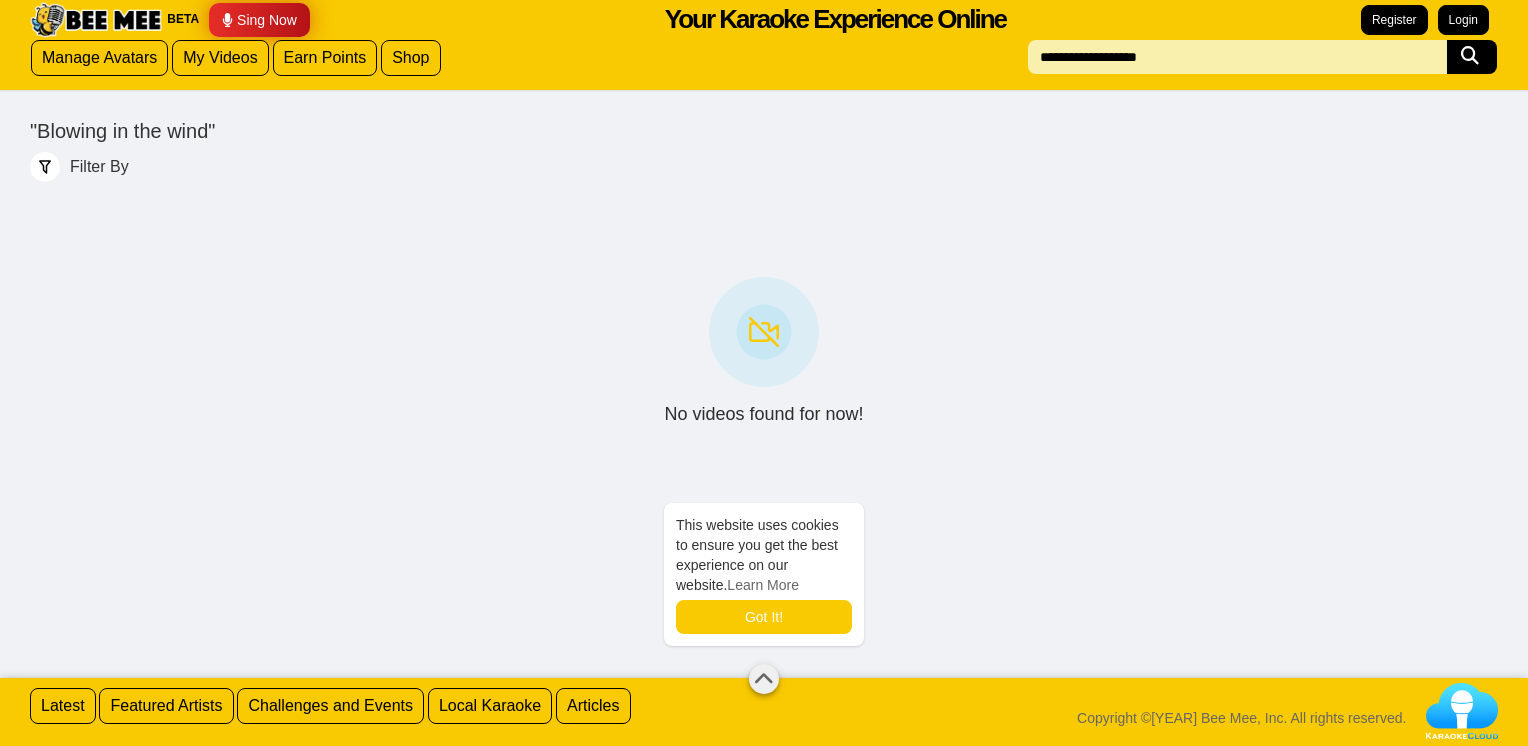 scroll, scrollTop: 0, scrollLeft: 0, axis: both 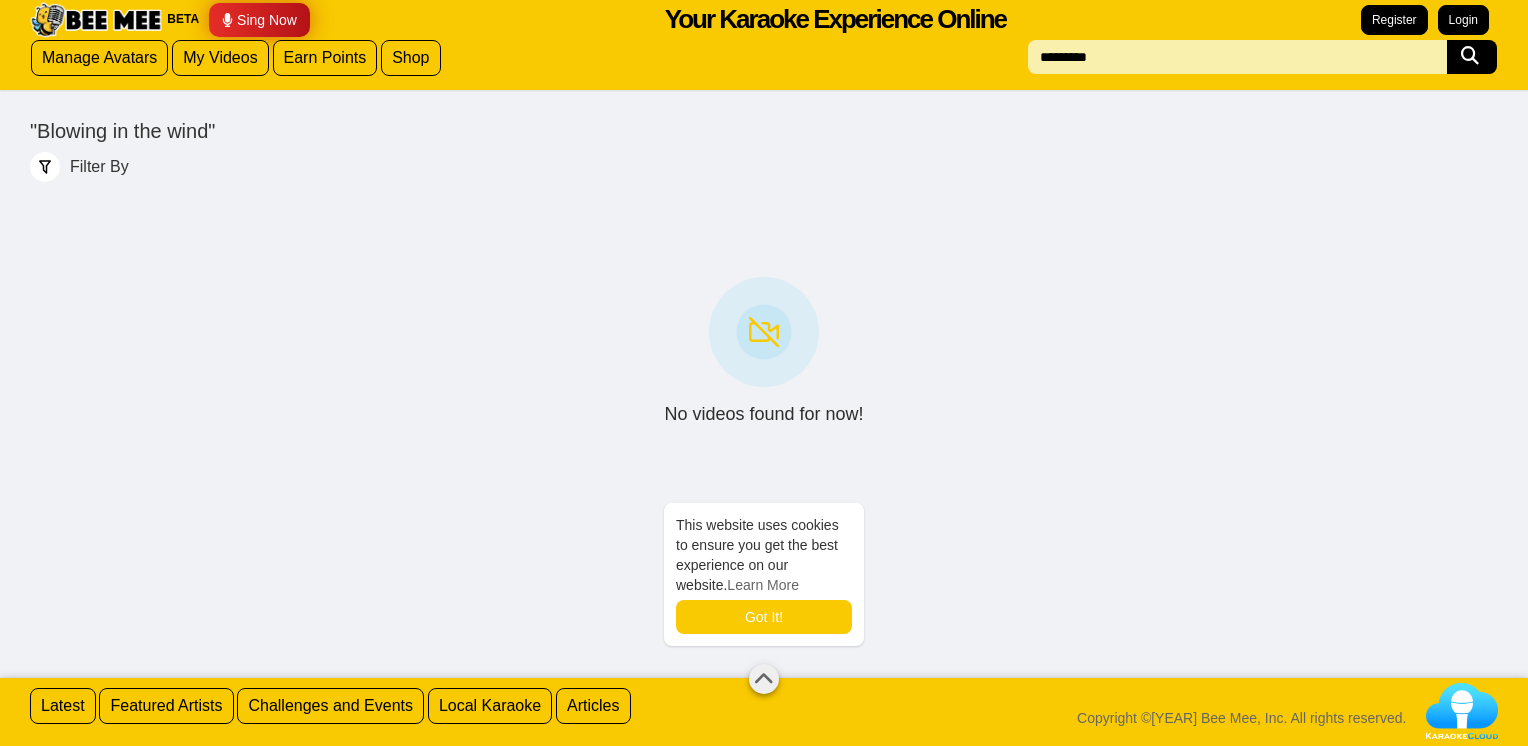 type on "*********" 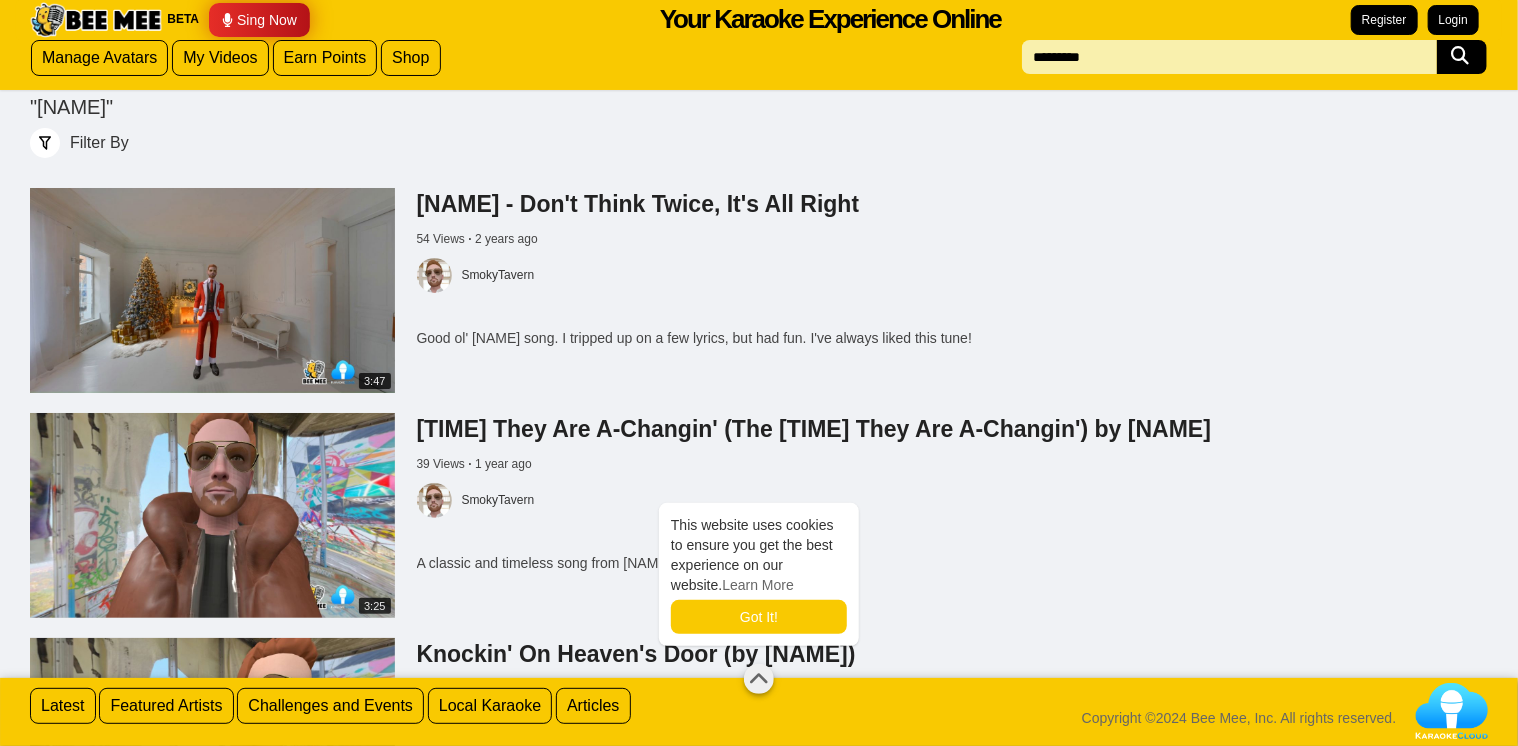 scroll, scrollTop: 0, scrollLeft: 0, axis: both 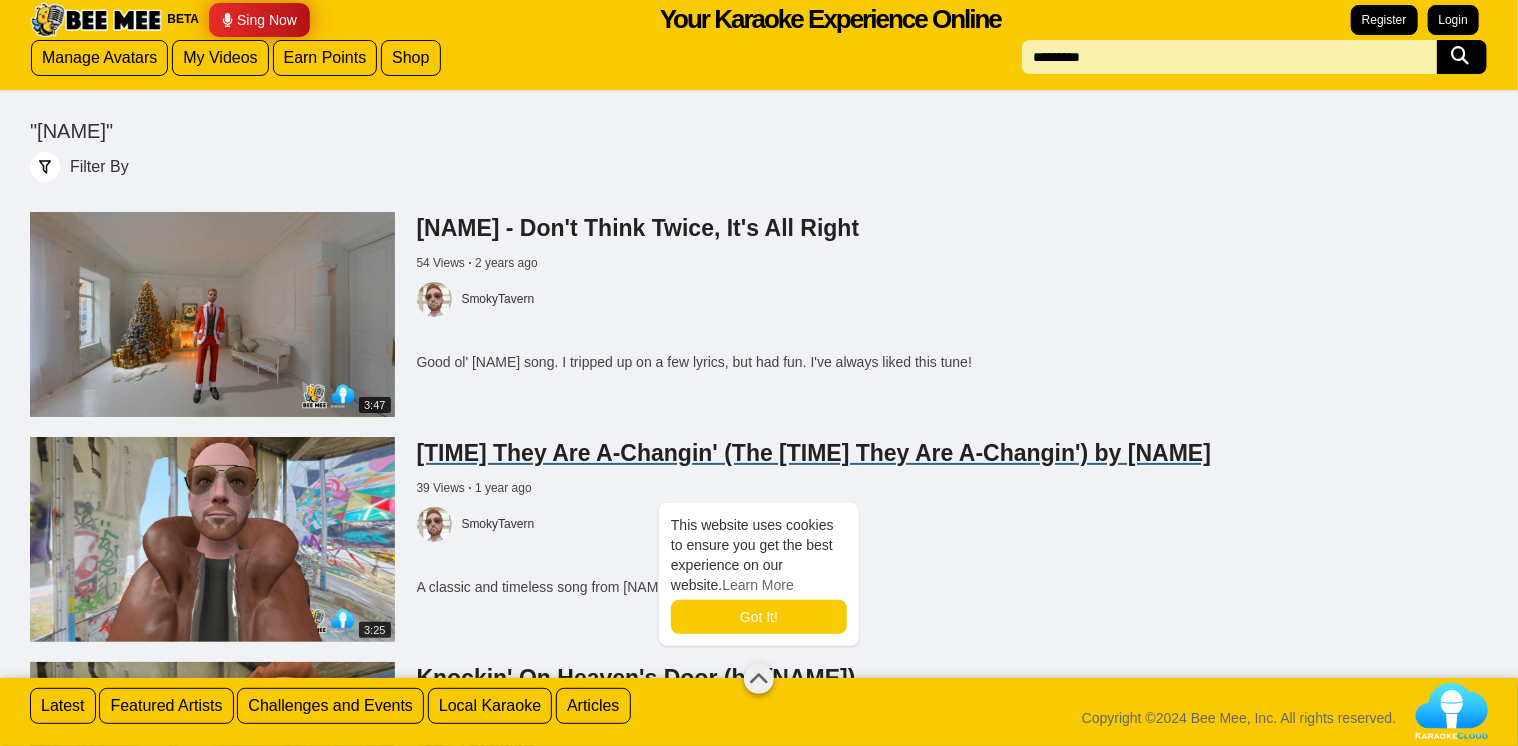 click on "Times They Are A-Changin' (The Times They Are A-Changin') by Bob Dylan" at bounding box center (814, 453) 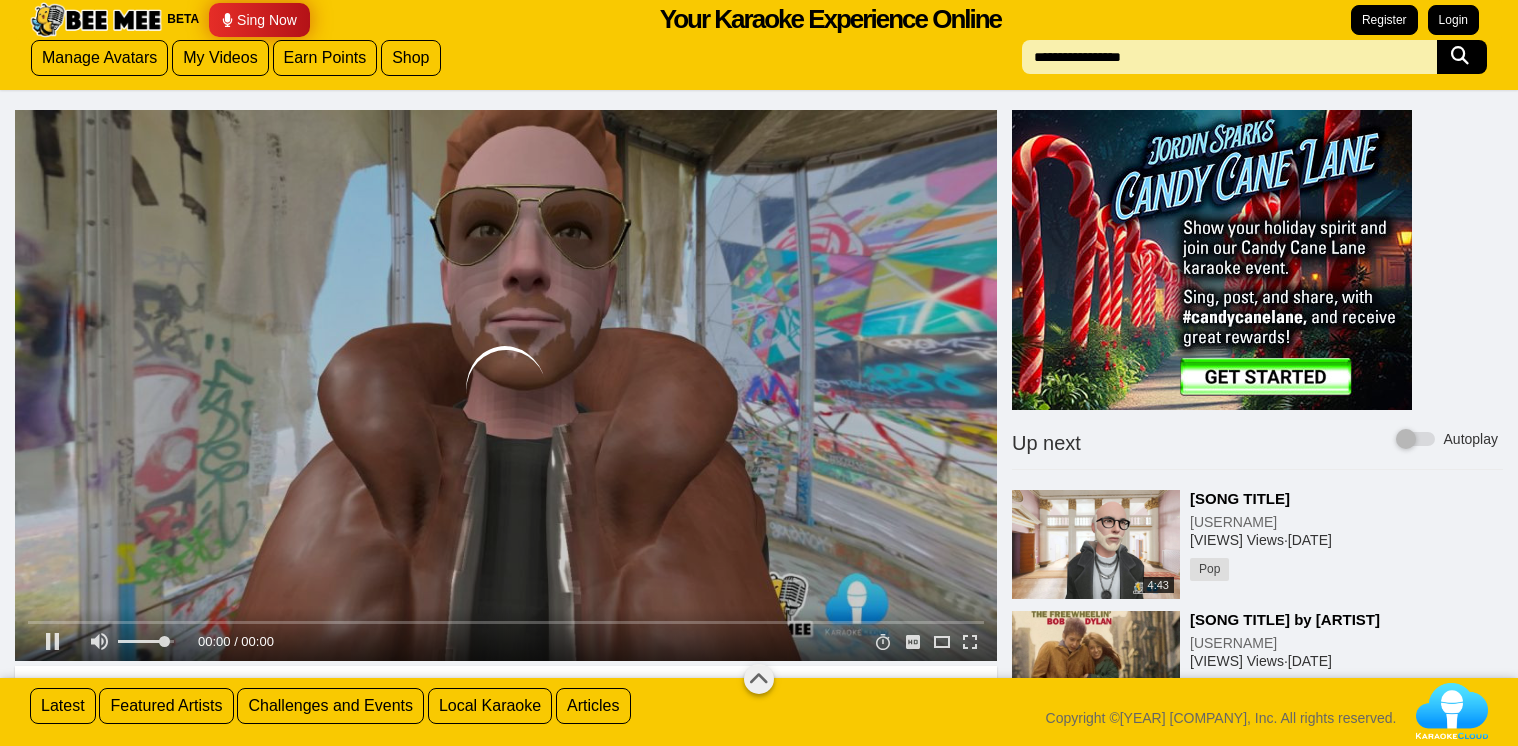 scroll, scrollTop: 0, scrollLeft: 0, axis: both 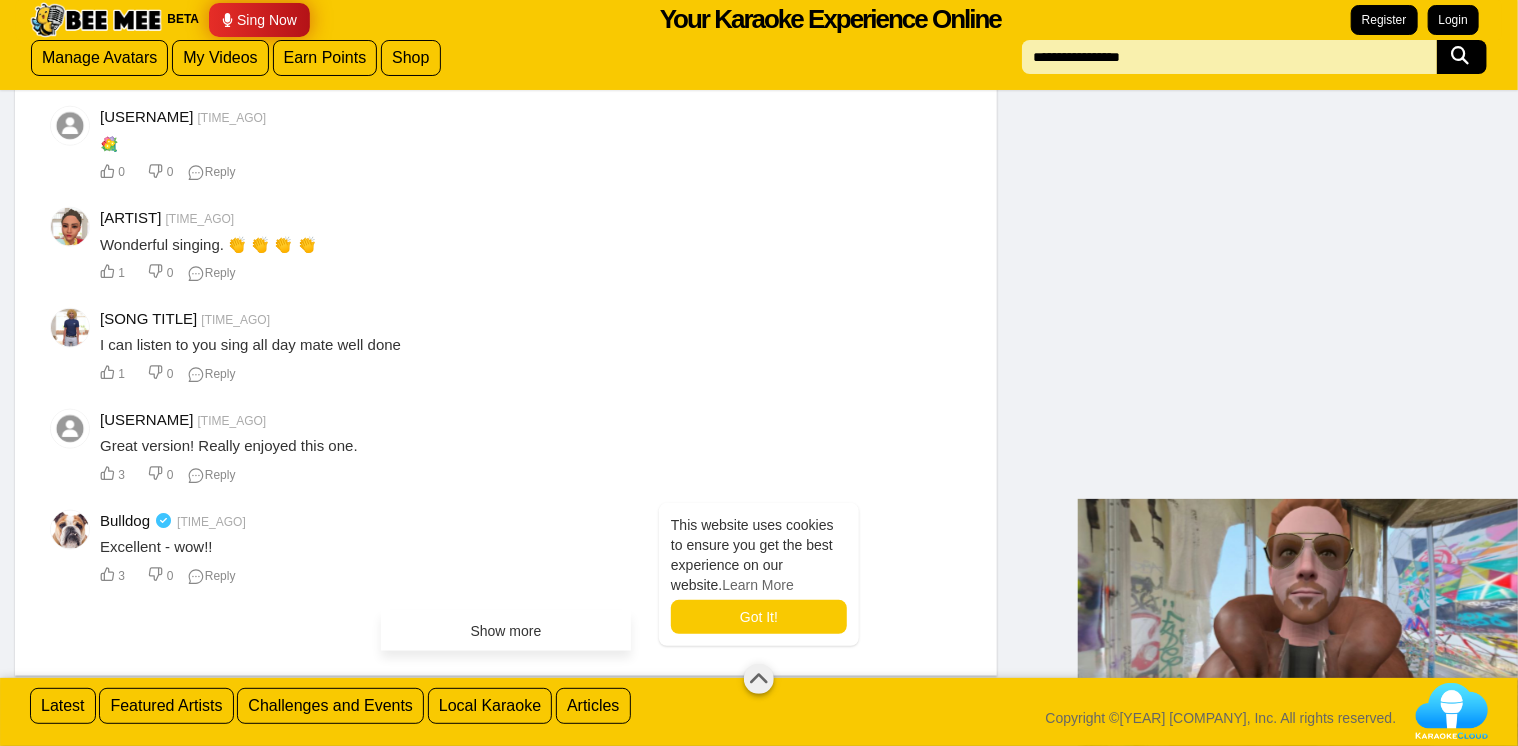 click on "Show more" at bounding box center [506, 631] 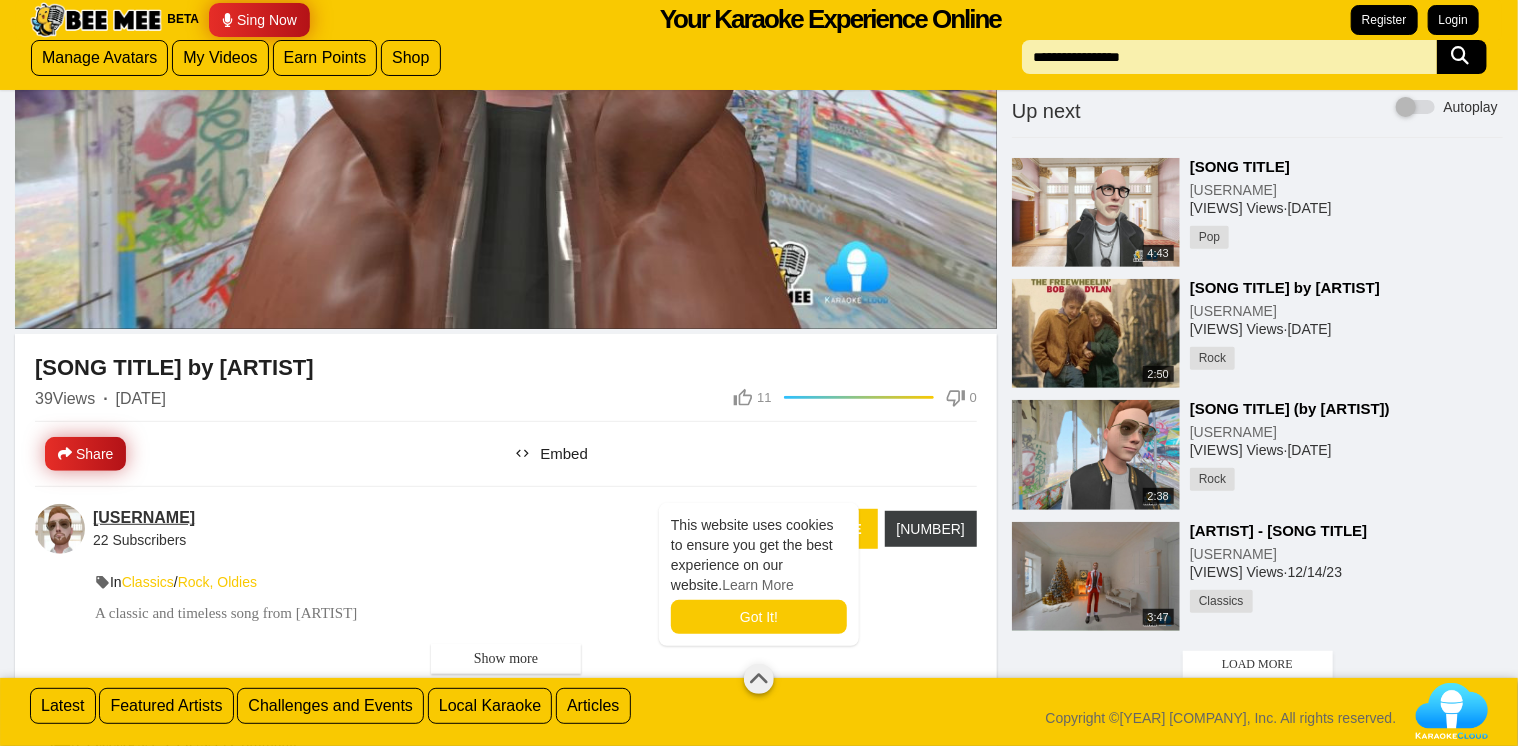 scroll, scrollTop: 333, scrollLeft: 0, axis: vertical 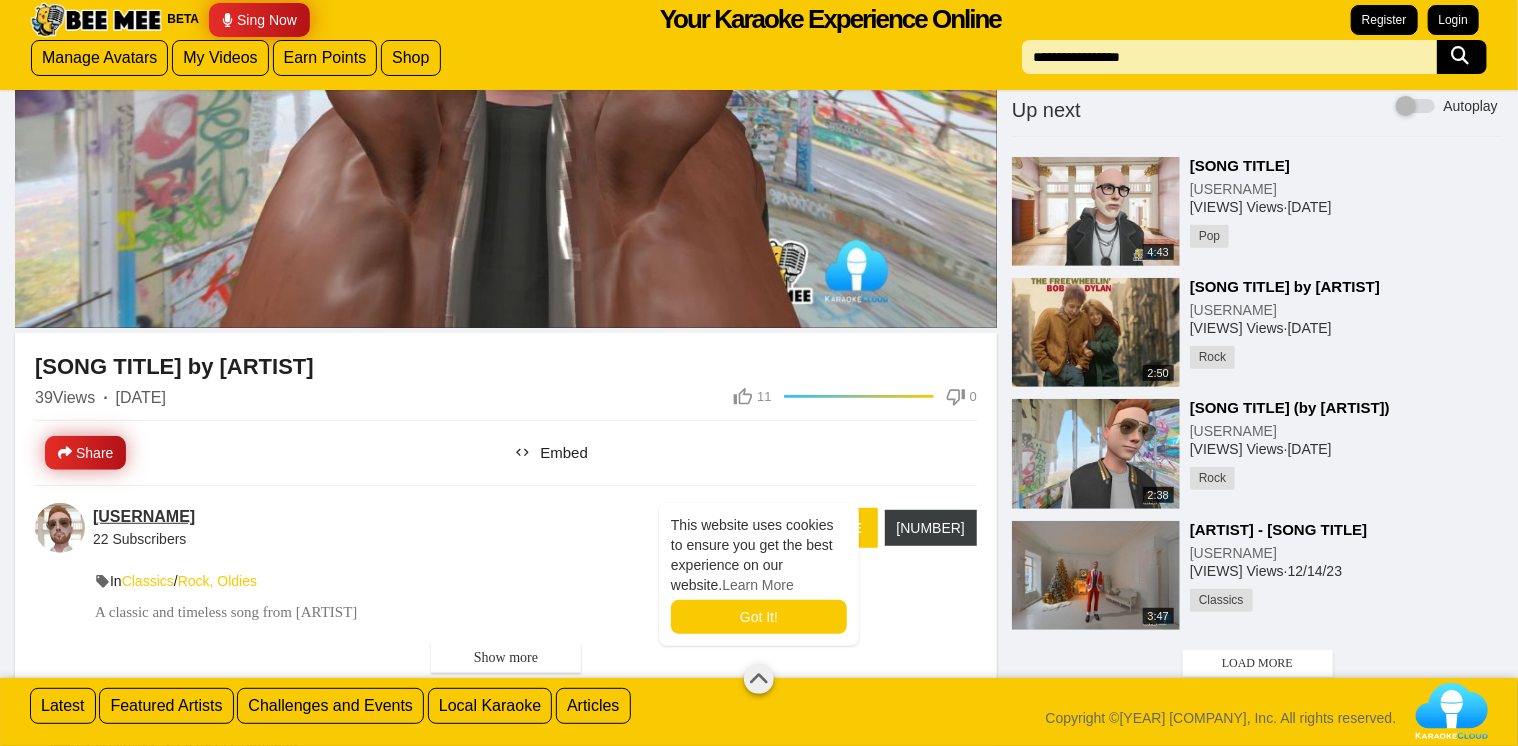 click on "[USERNAME]" at bounding box center [144, 516] 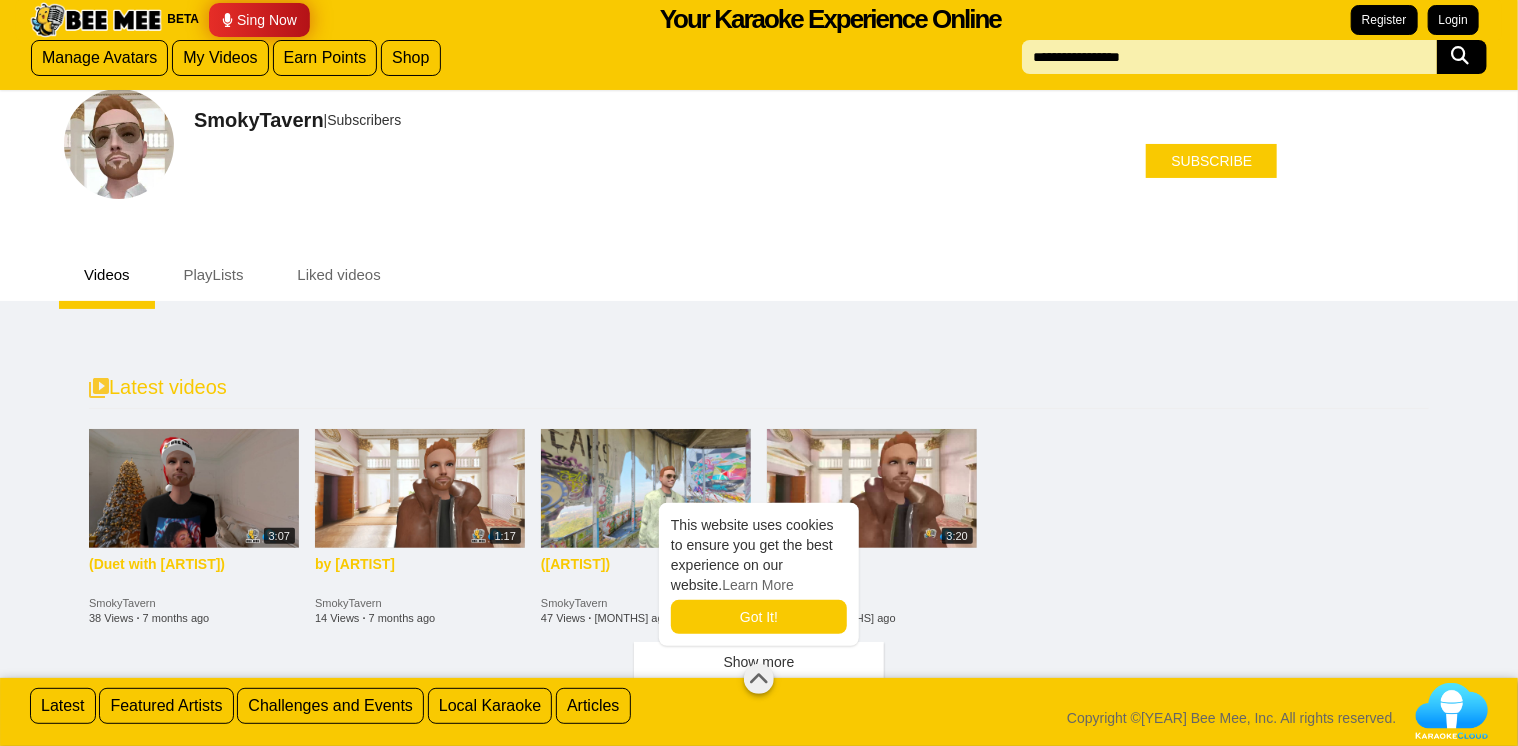 scroll, scrollTop: 51, scrollLeft: 0, axis: vertical 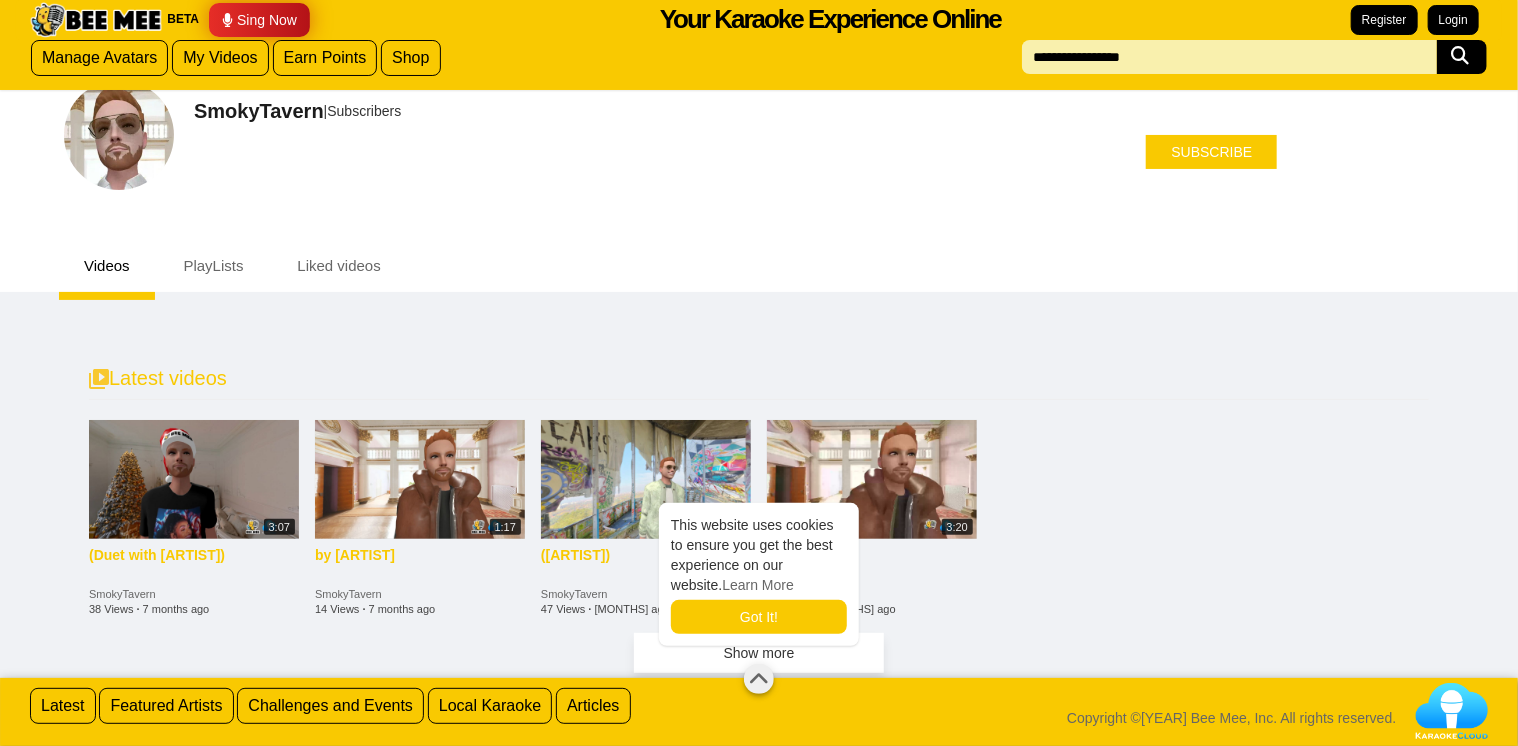 click on "Show more" at bounding box center [759, 653] 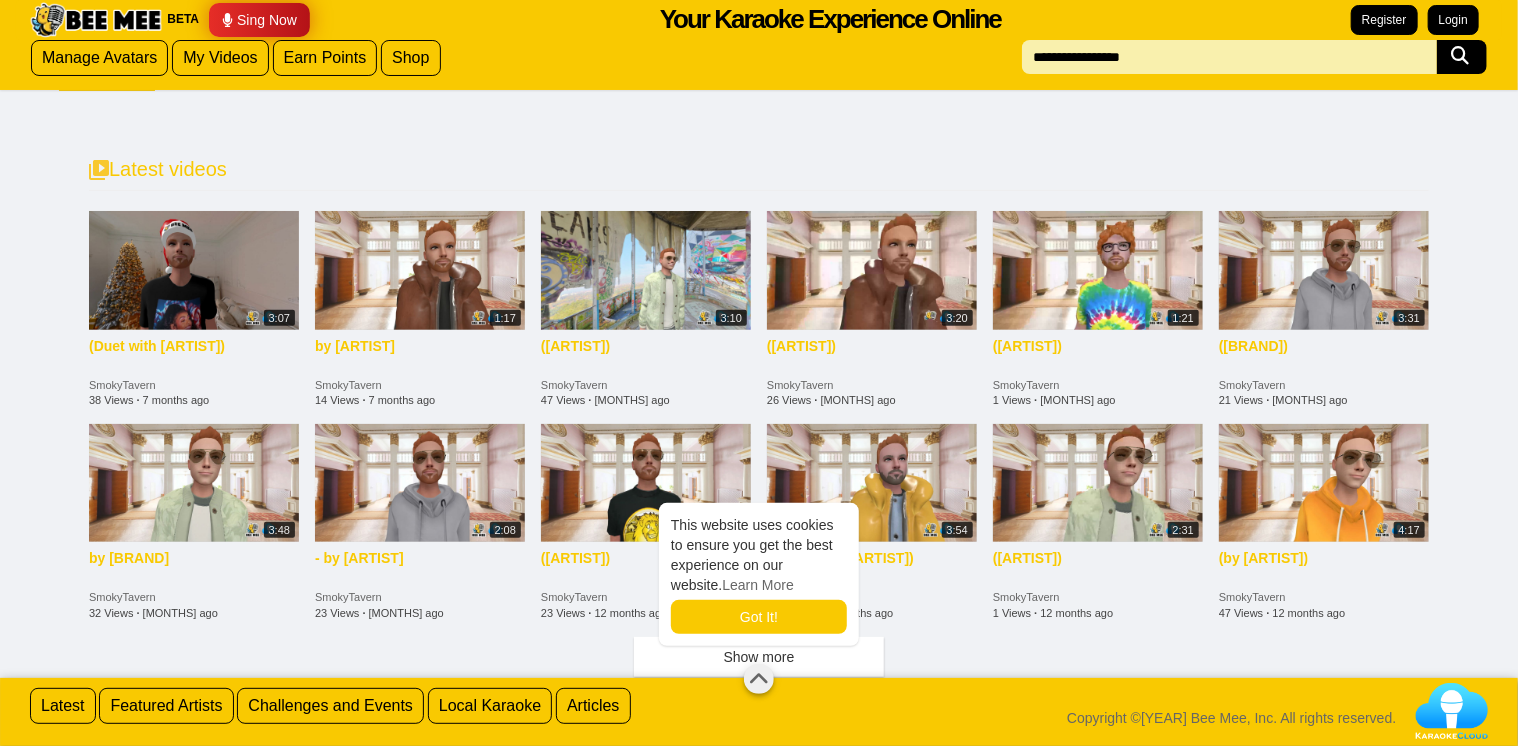 scroll, scrollTop: 264, scrollLeft: 0, axis: vertical 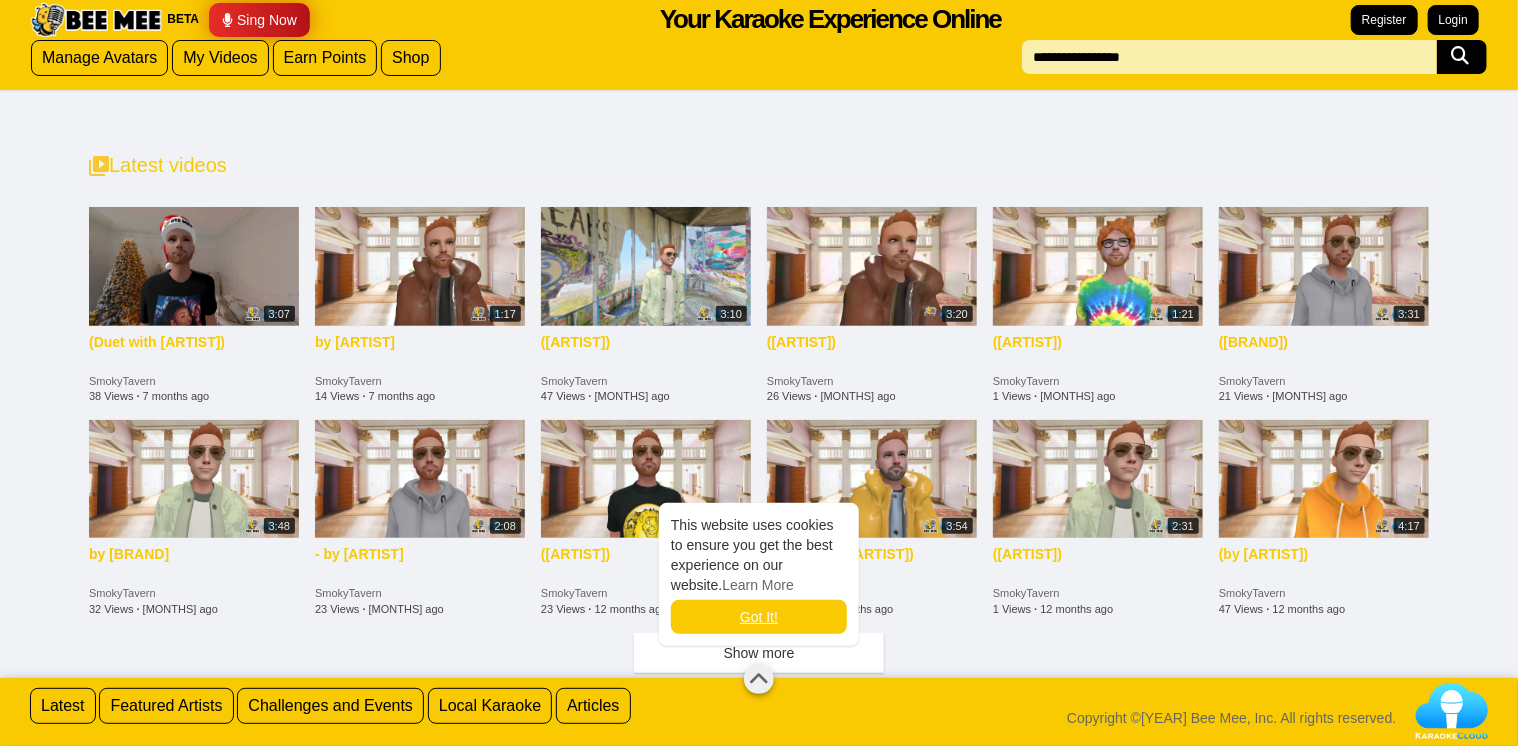 click on "Got It!" at bounding box center (759, 617) 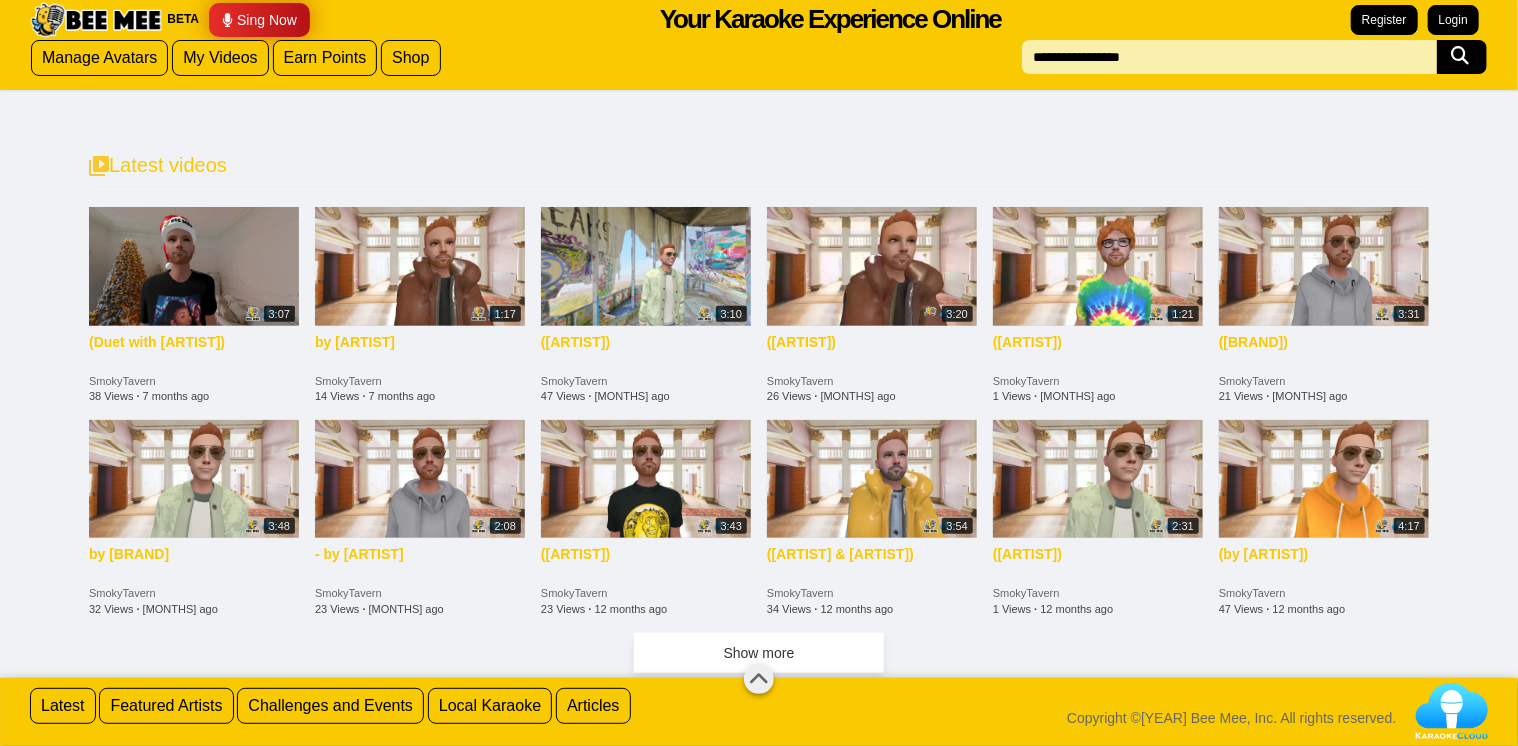 click on "Show more" at bounding box center (759, 653) 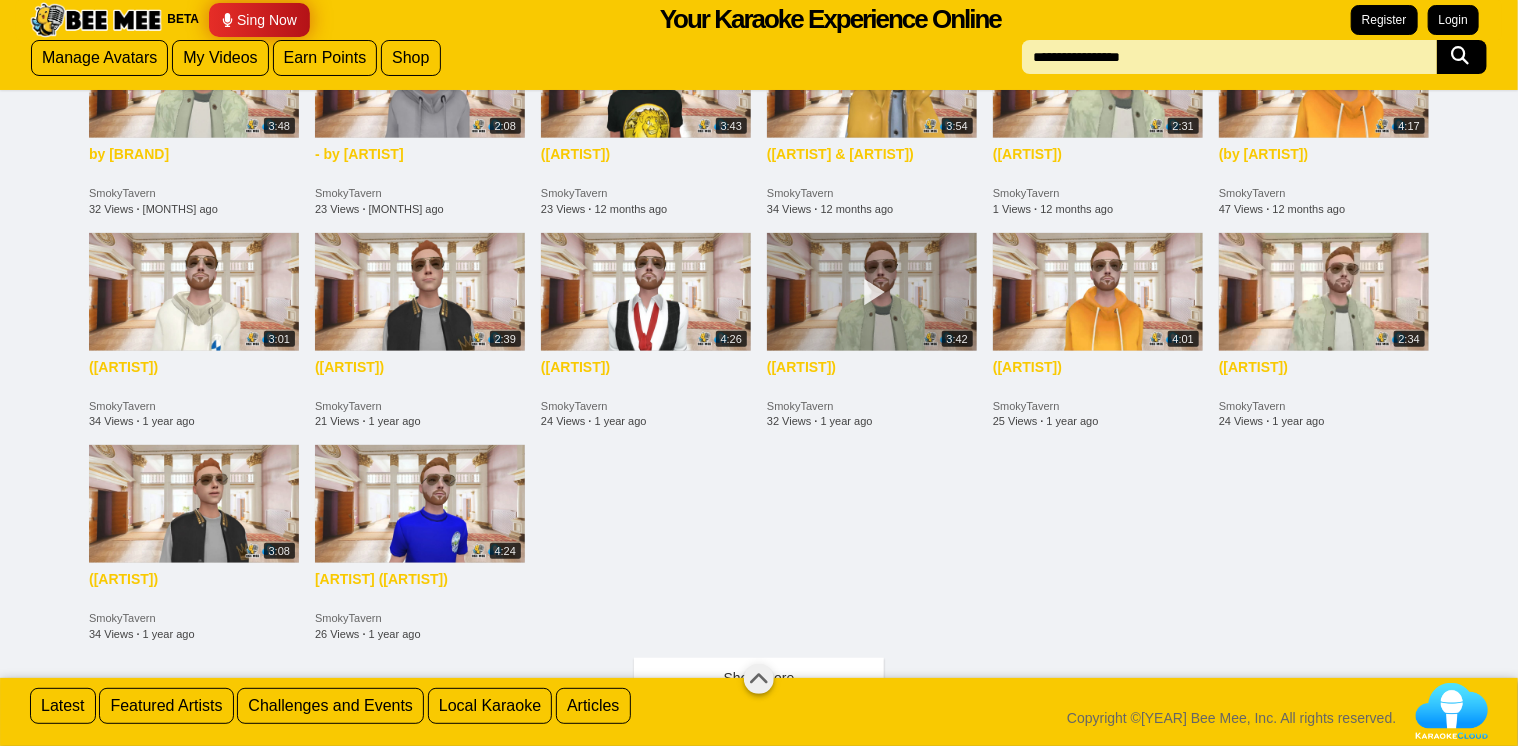 scroll, scrollTop: 665, scrollLeft: 0, axis: vertical 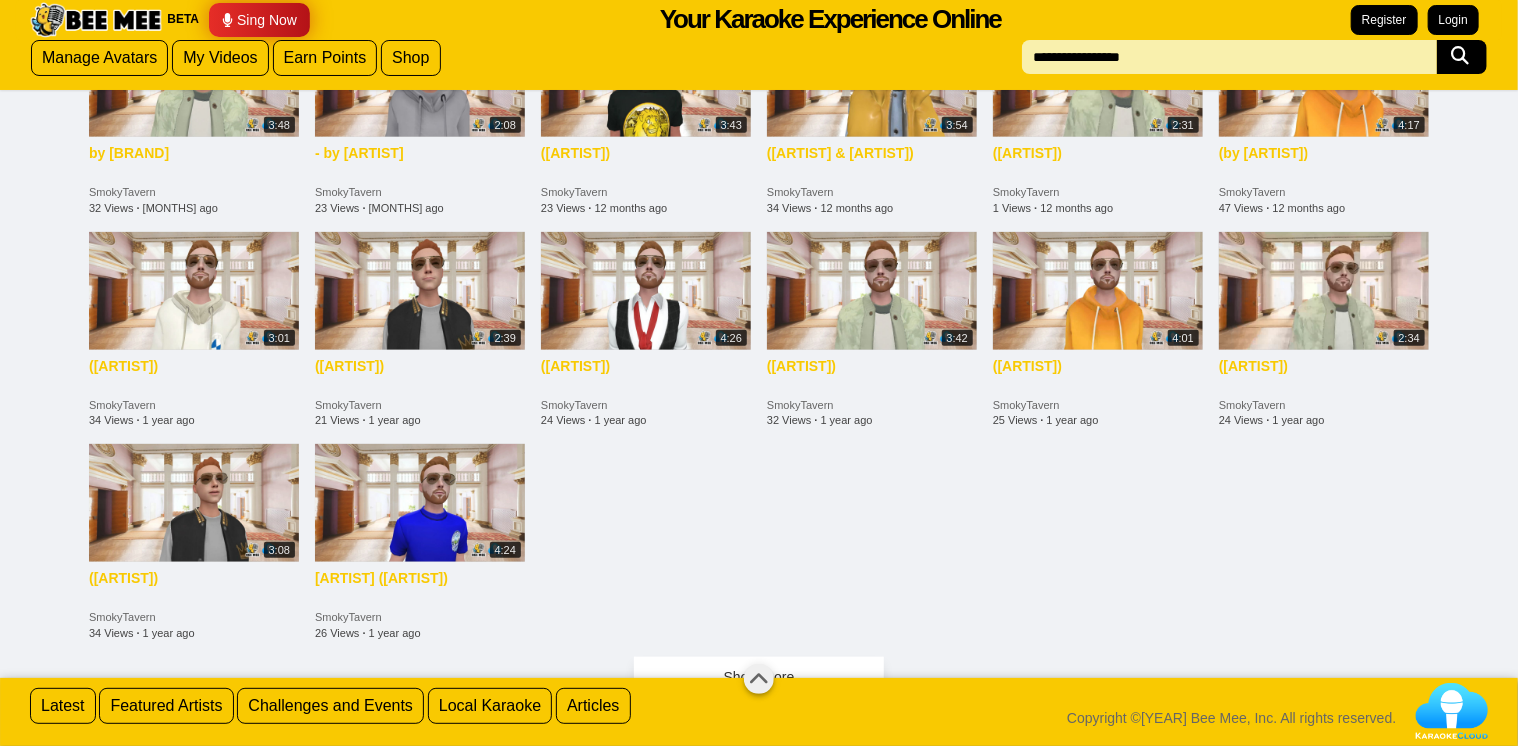 click on "Show more" at bounding box center (759, 677) 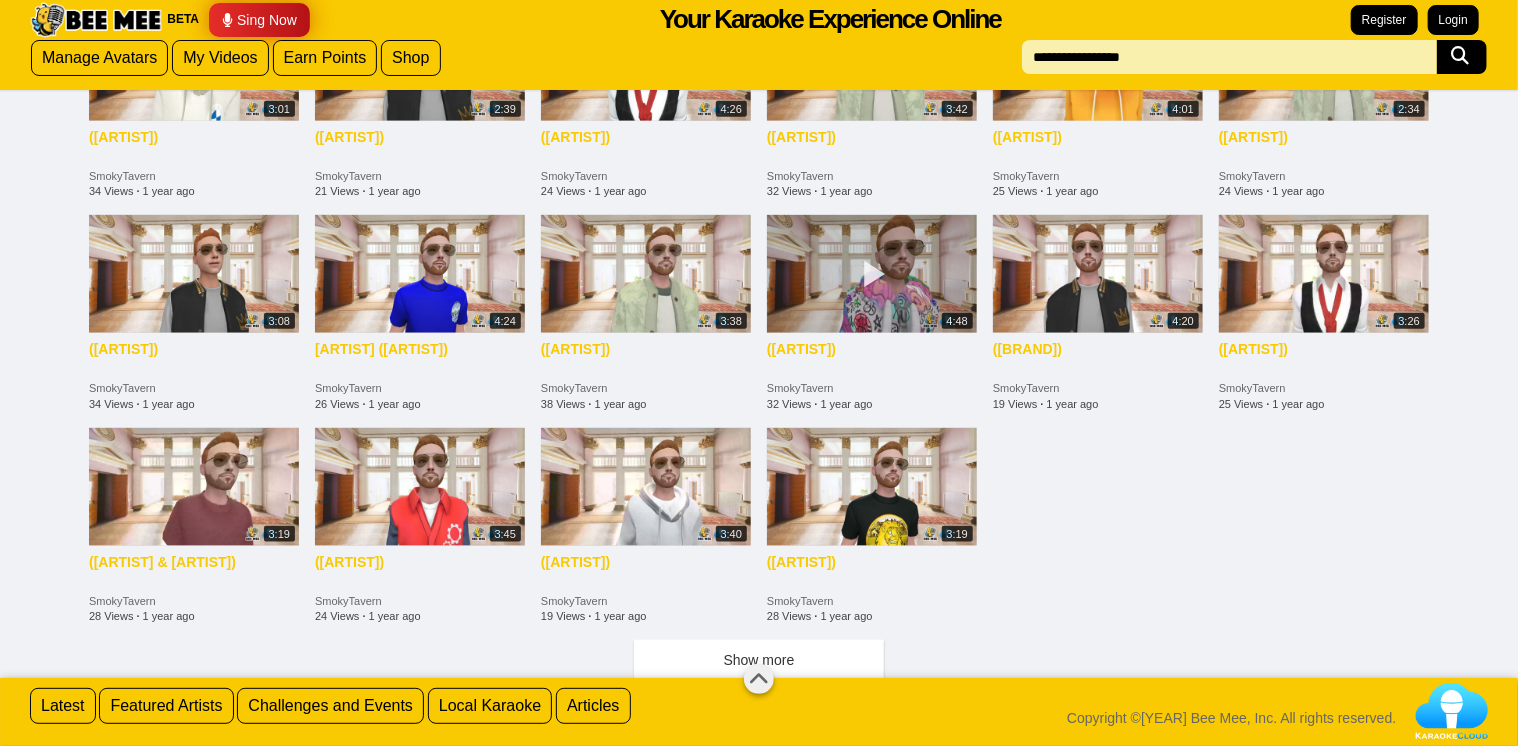 scroll, scrollTop: 901, scrollLeft: 0, axis: vertical 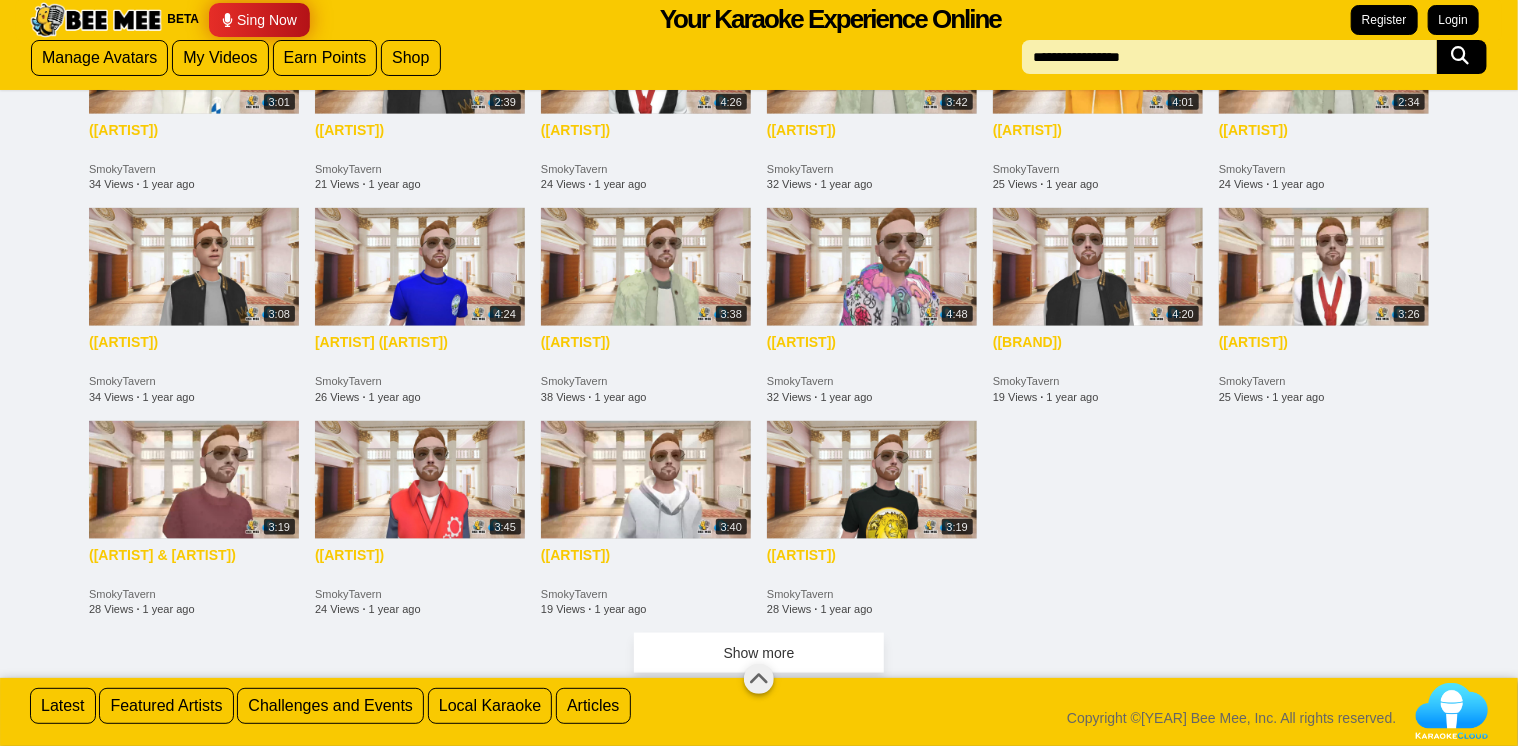 click on "Show more" at bounding box center (759, 653) 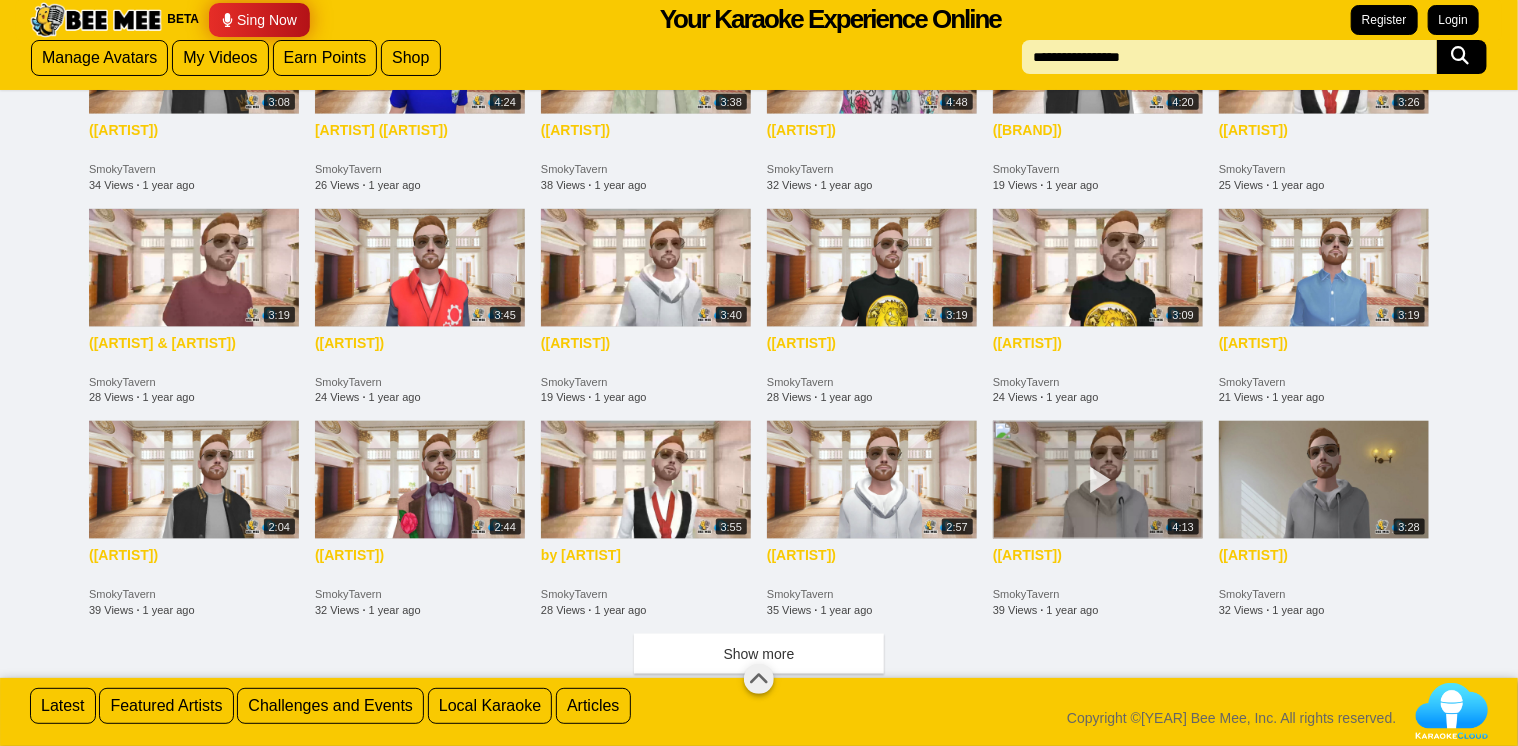 scroll, scrollTop: 1114, scrollLeft: 0, axis: vertical 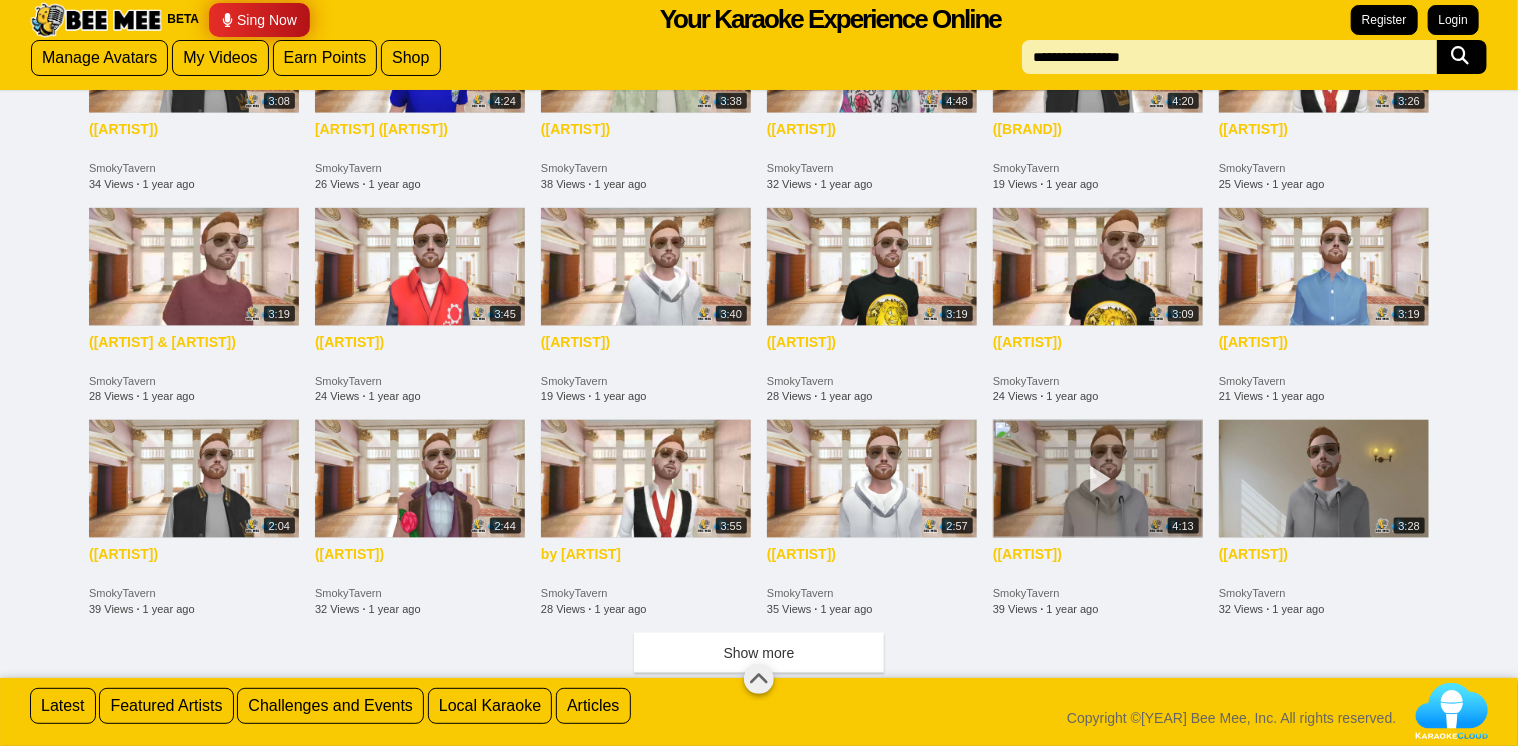 click at bounding box center [1098, 479] 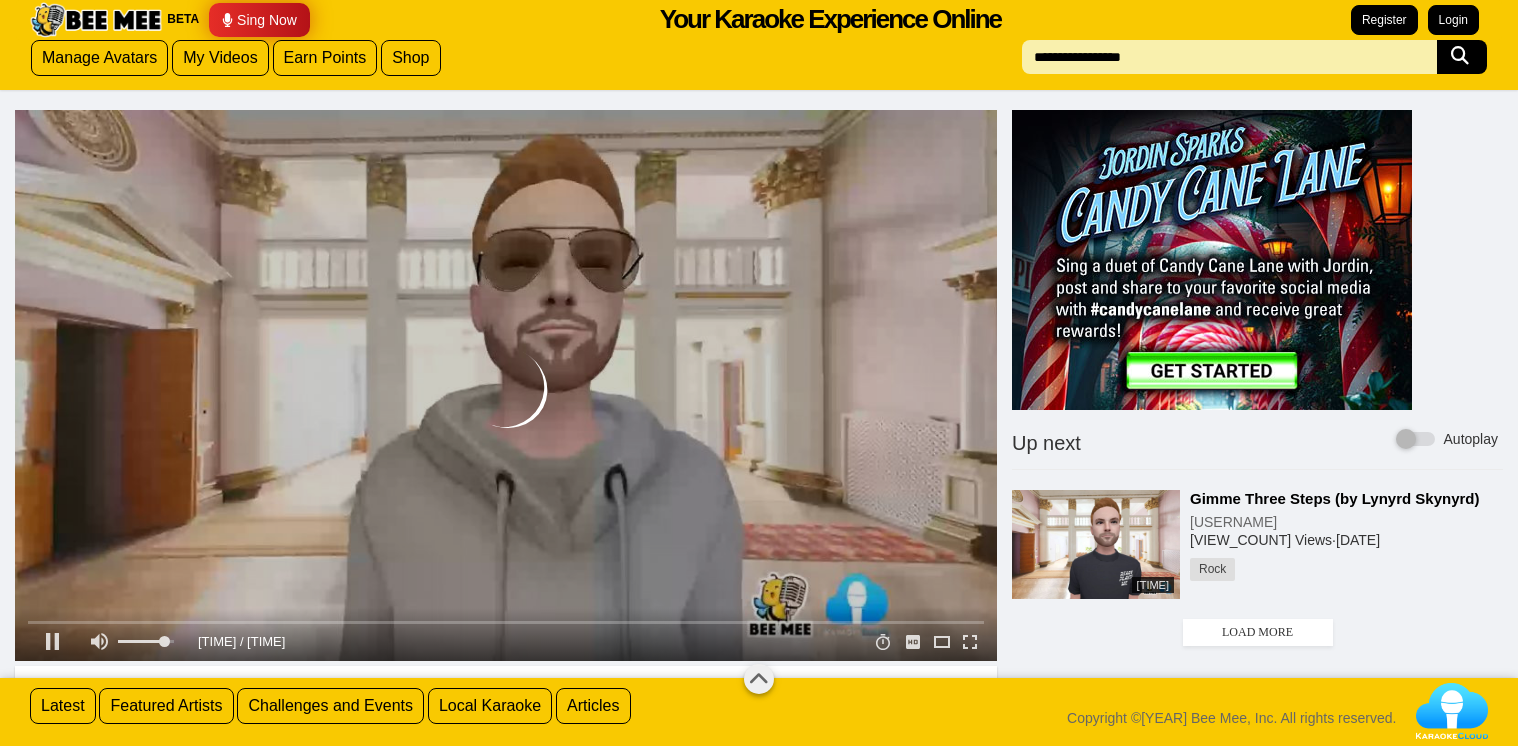 scroll, scrollTop: 0, scrollLeft: 0, axis: both 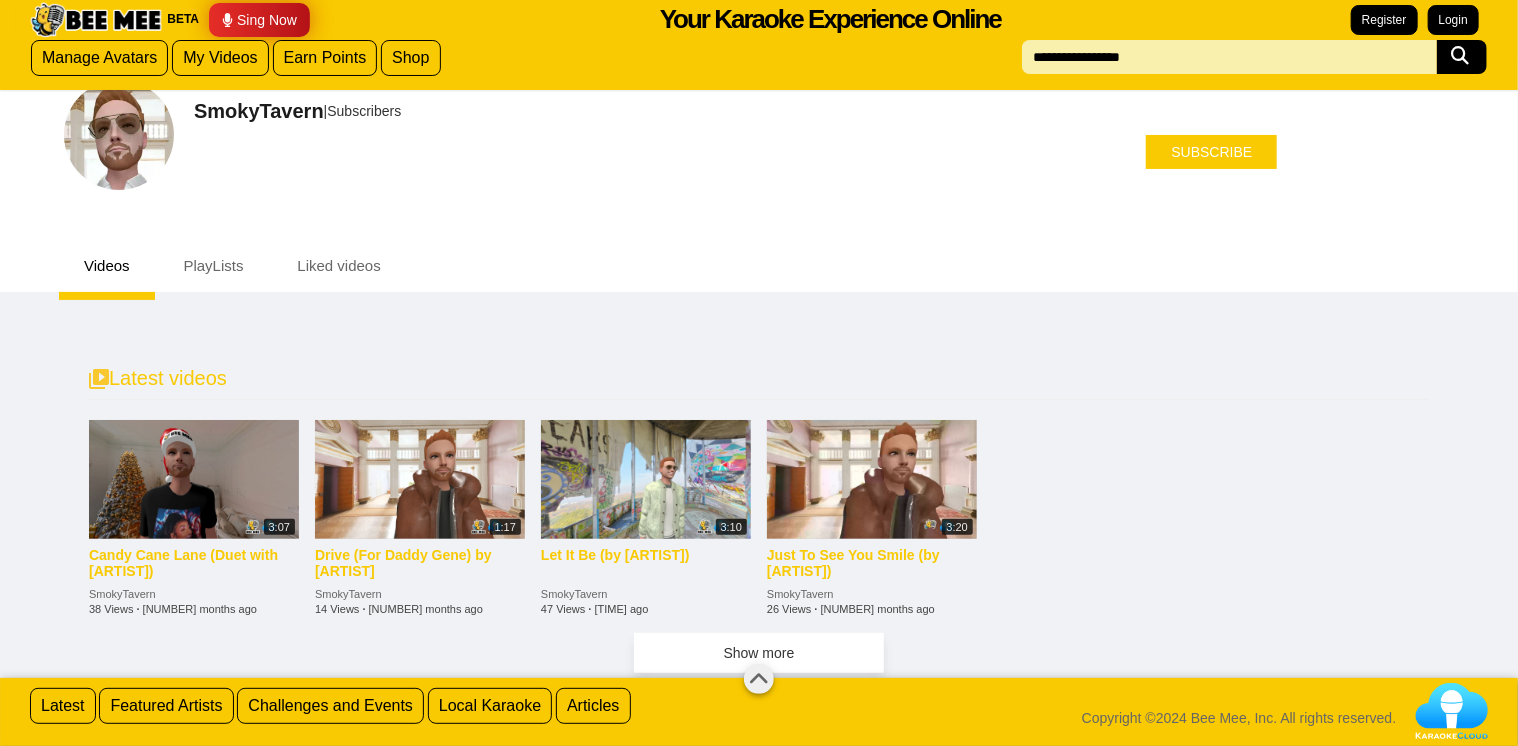 click on "Show more" at bounding box center [759, 653] 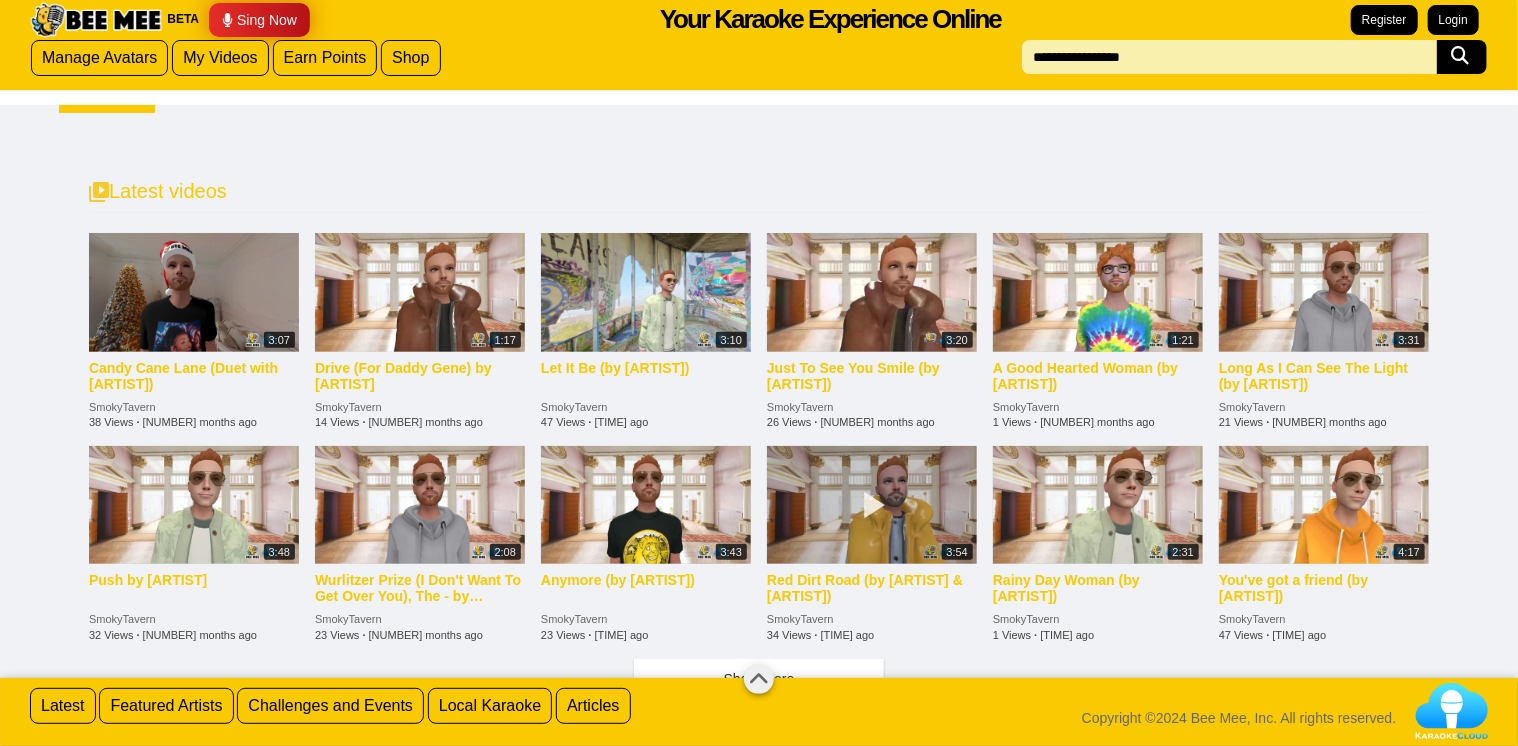 scroll, scrollTop: 264, scrollLeft: 0, axis: vertical 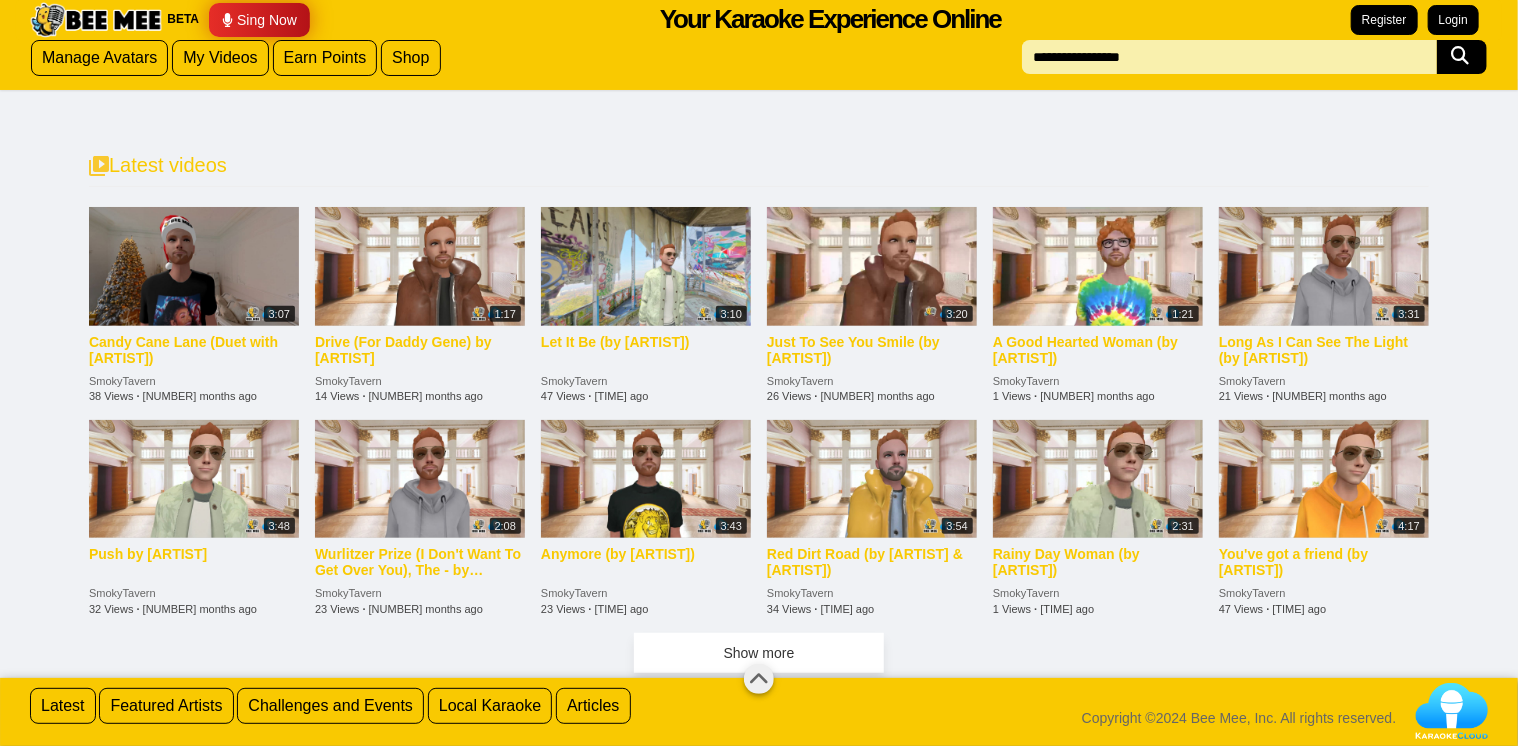 click on "Show more" at bounding box center [759, 653] 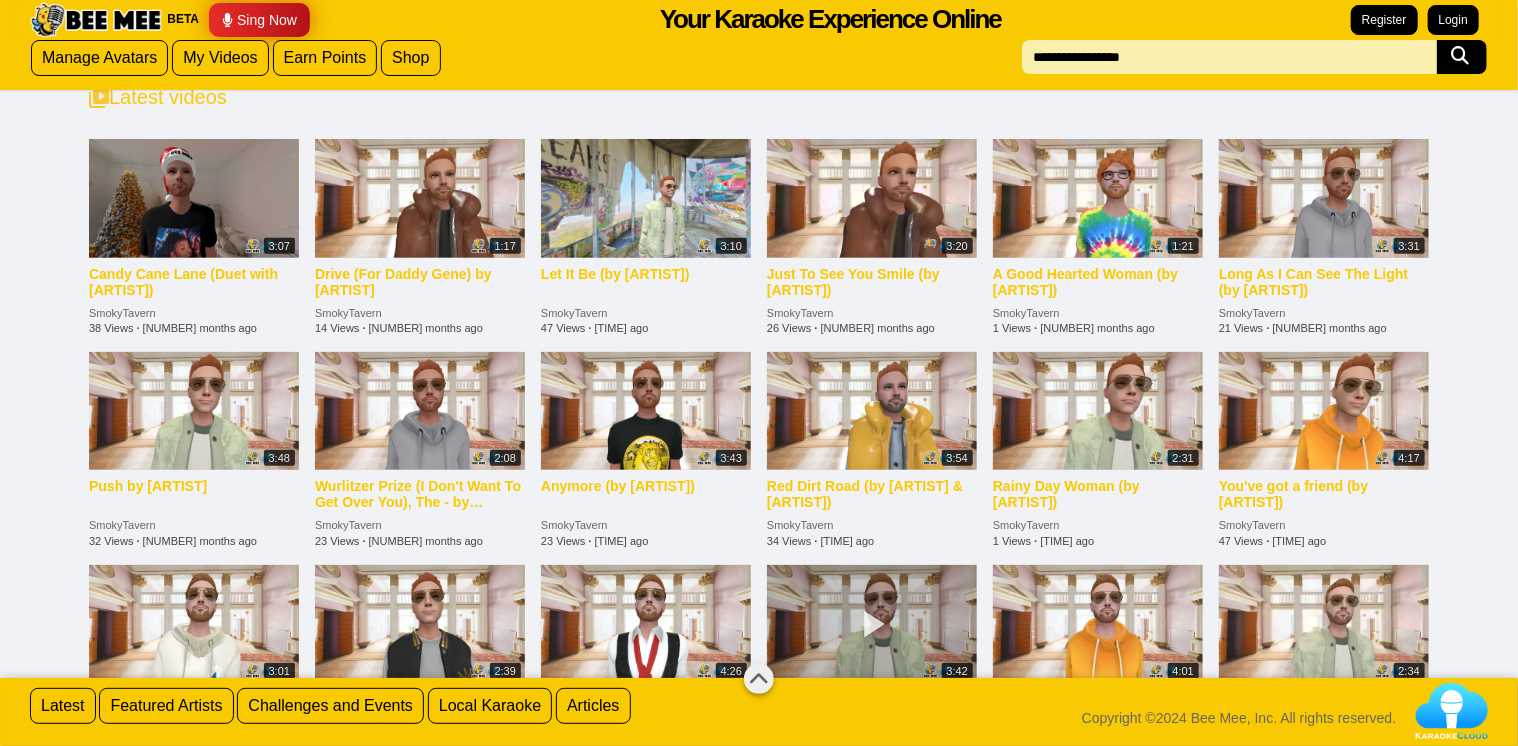 scroll, scrollTop: 688, scrollLeft: 0, axis: vertical 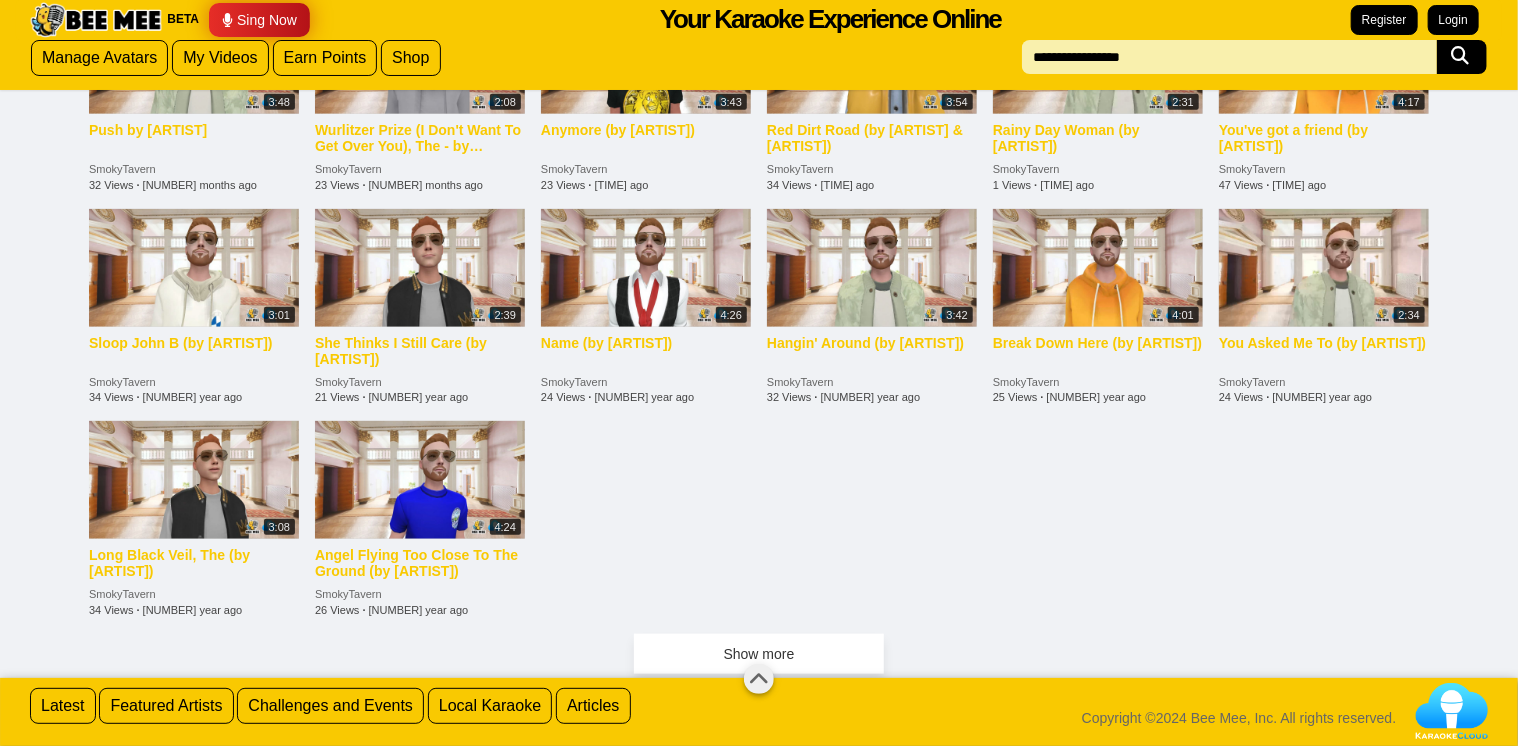 click on "Show more" at bounding box center [759, 654] 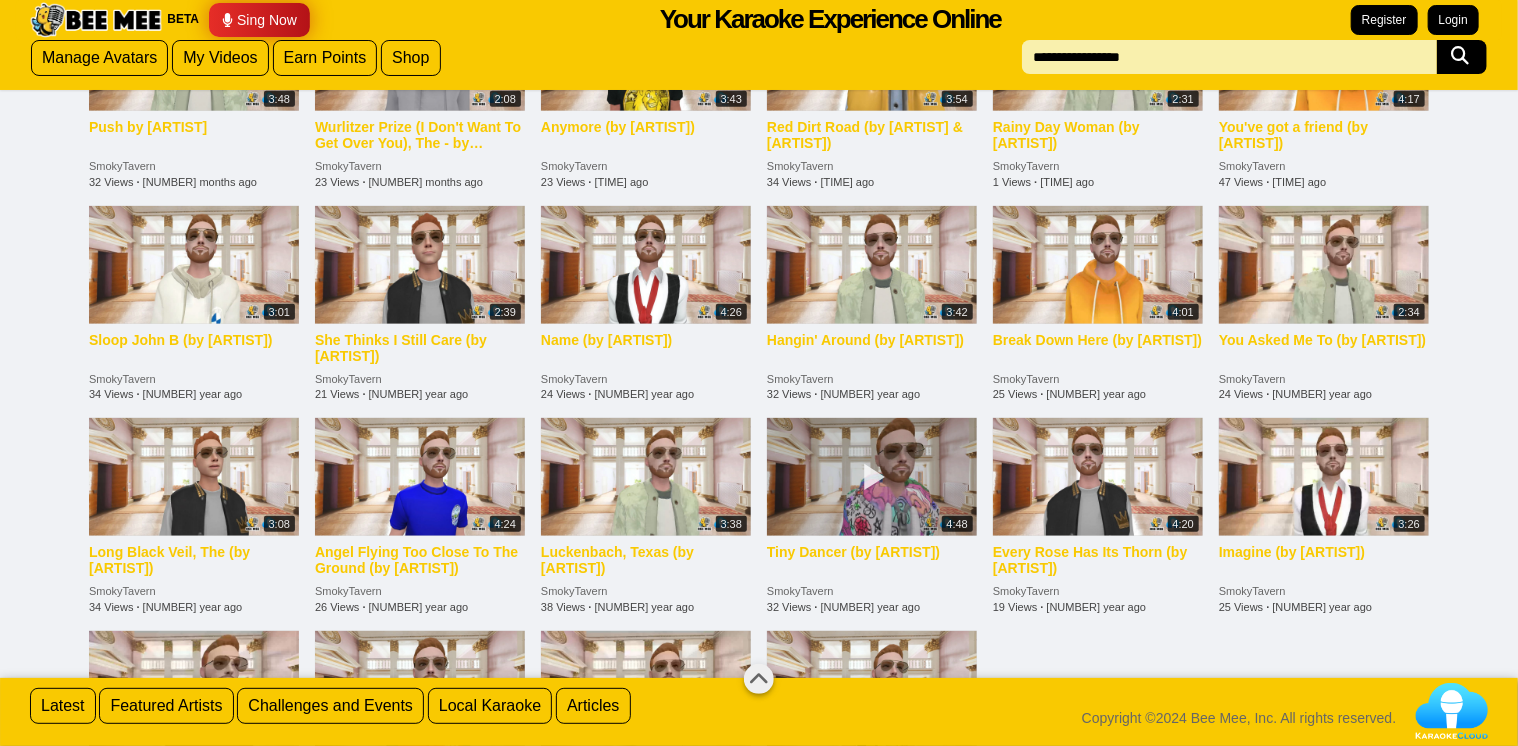 scroll, scrollTop: 901, scrollLeft: 0, axis: vertical 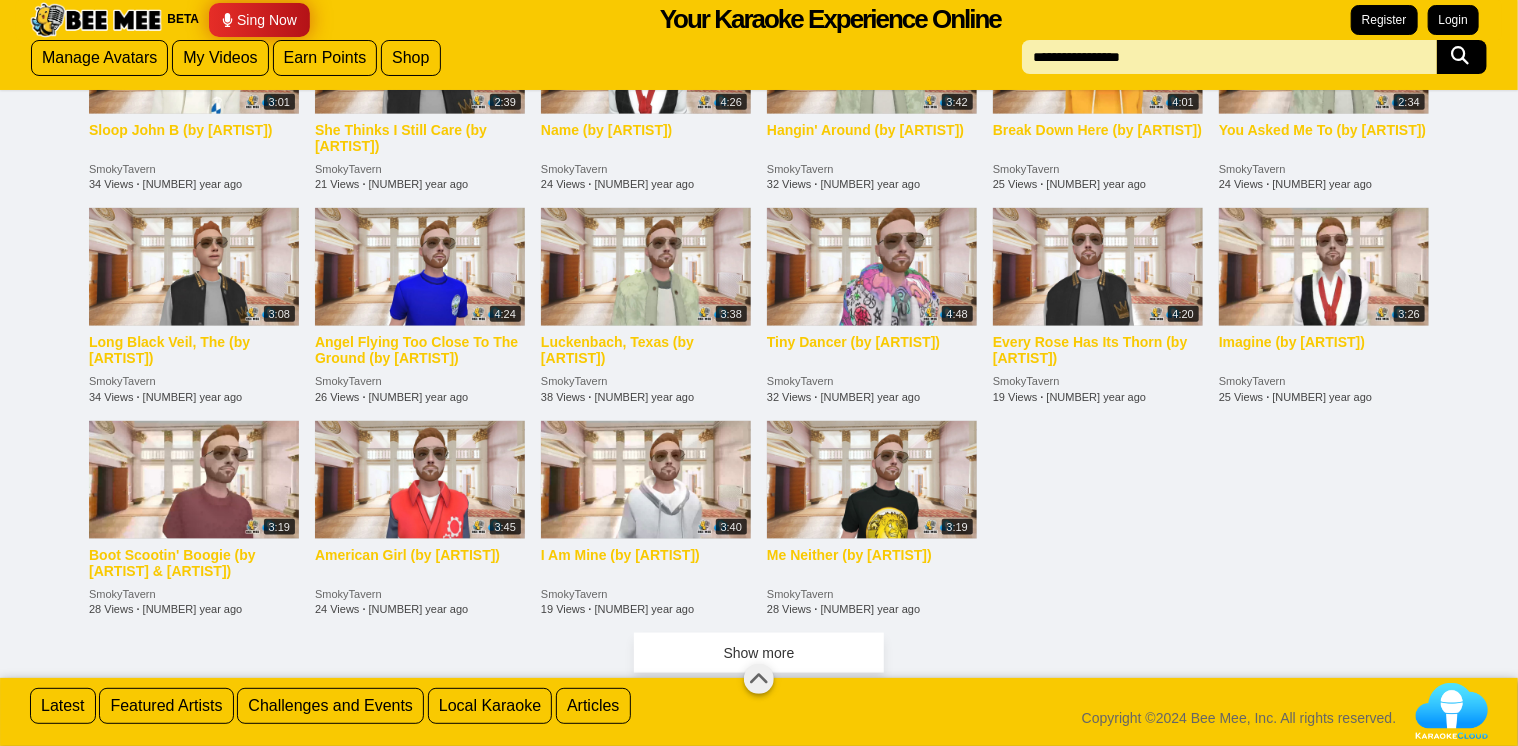 click on "Show more" at bounding box center [759, 653] 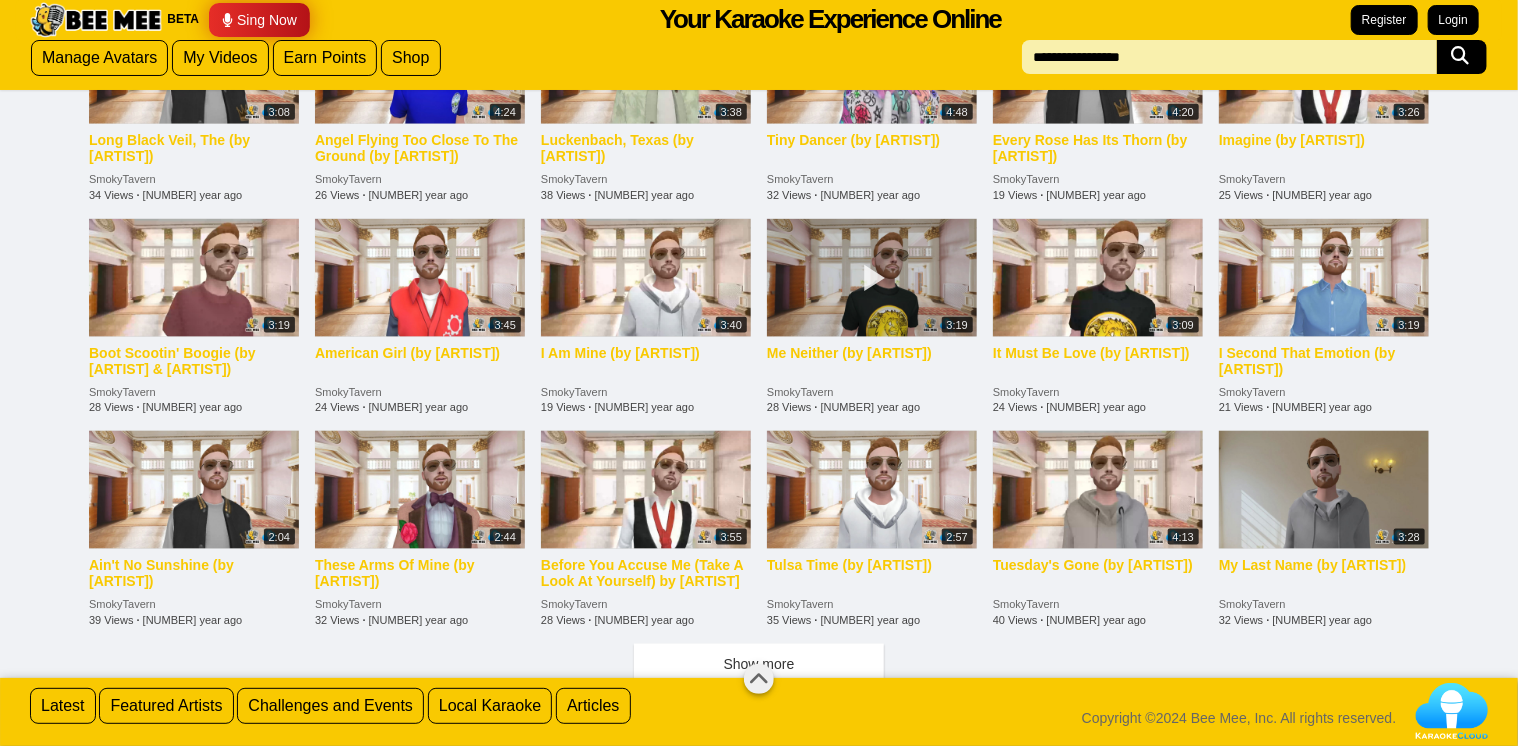 scroll, scrollTop: 1114, scrollLeft: 0, axis: vertical 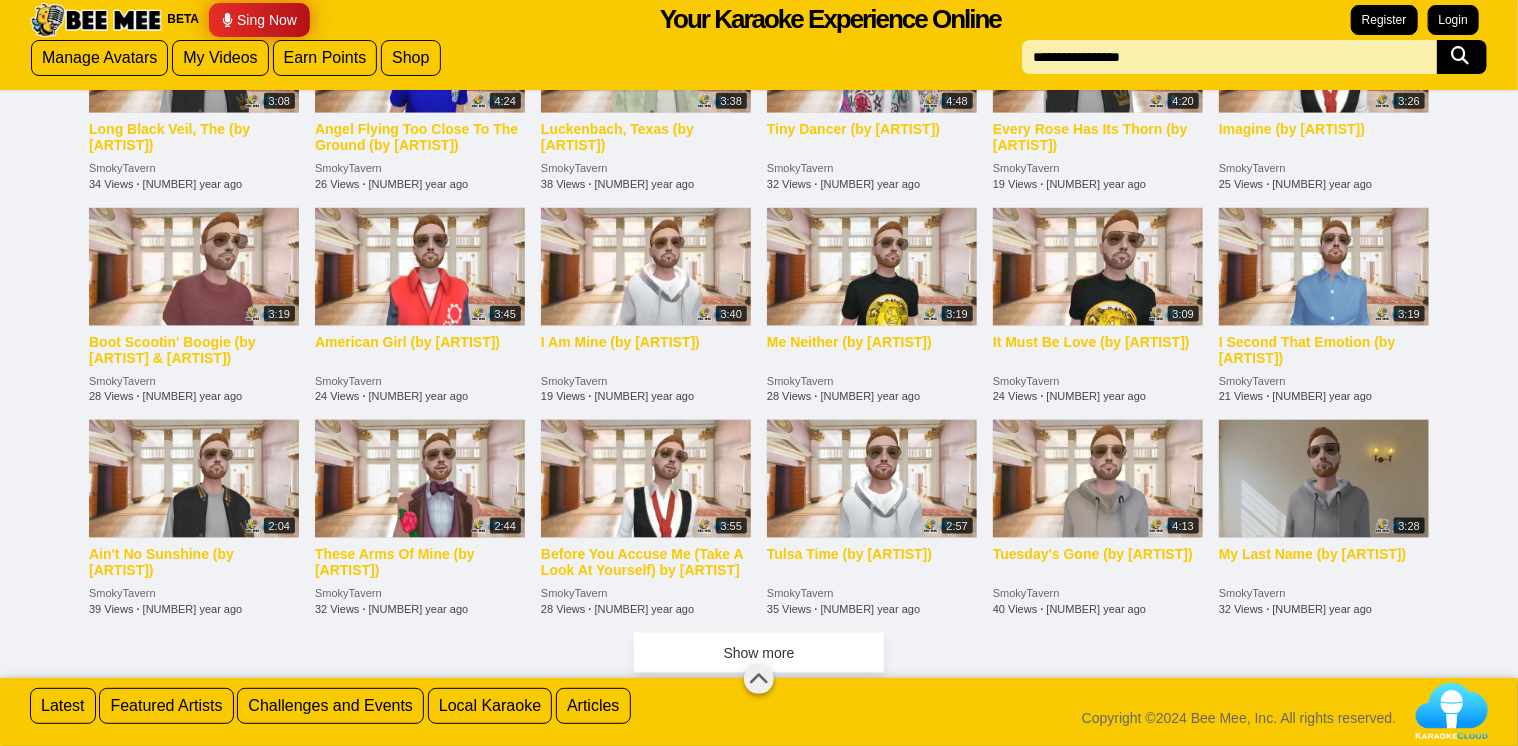 click on "Show more" at bounding box center [759, 653] 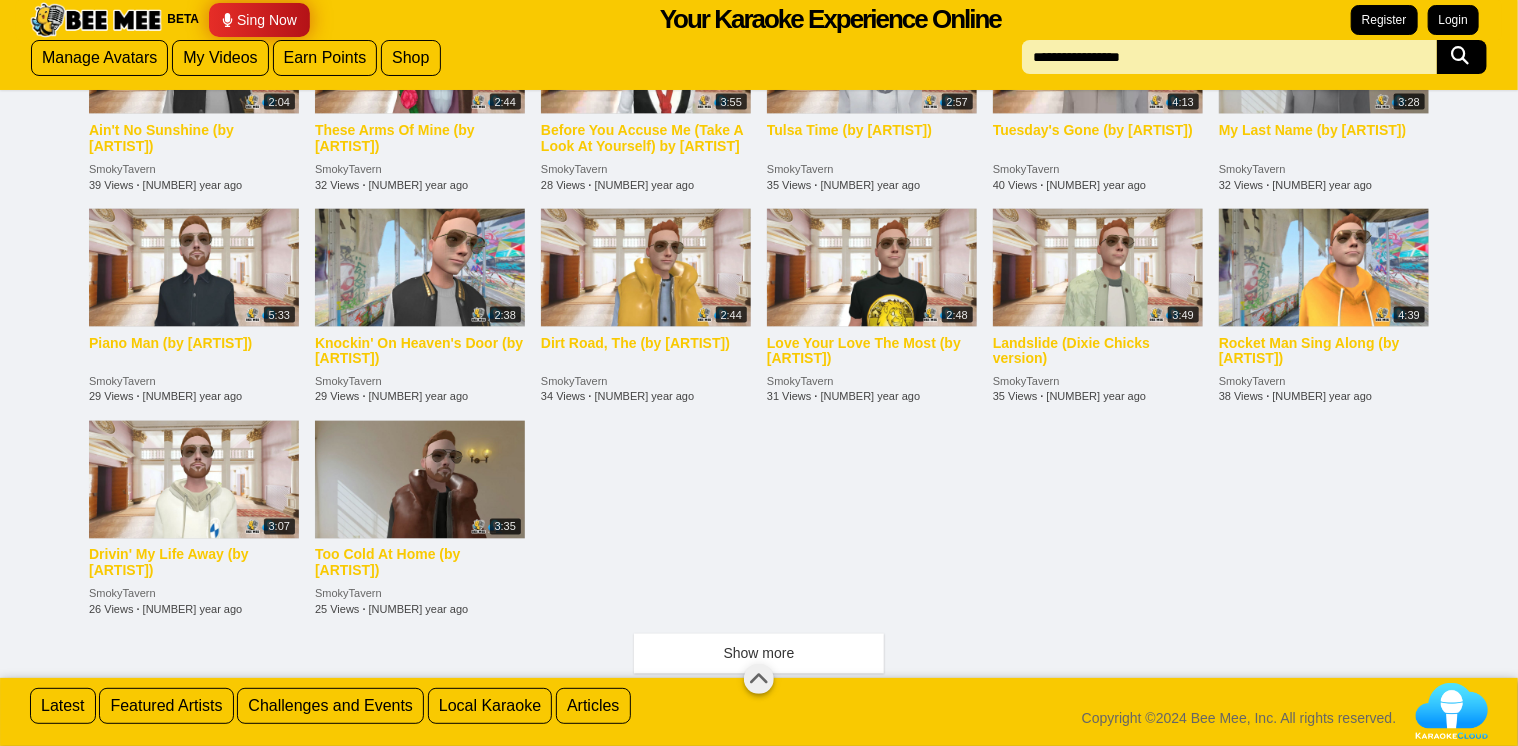 scroll, scrollTop: 1539, scrollLeft: 0, axis: vertical 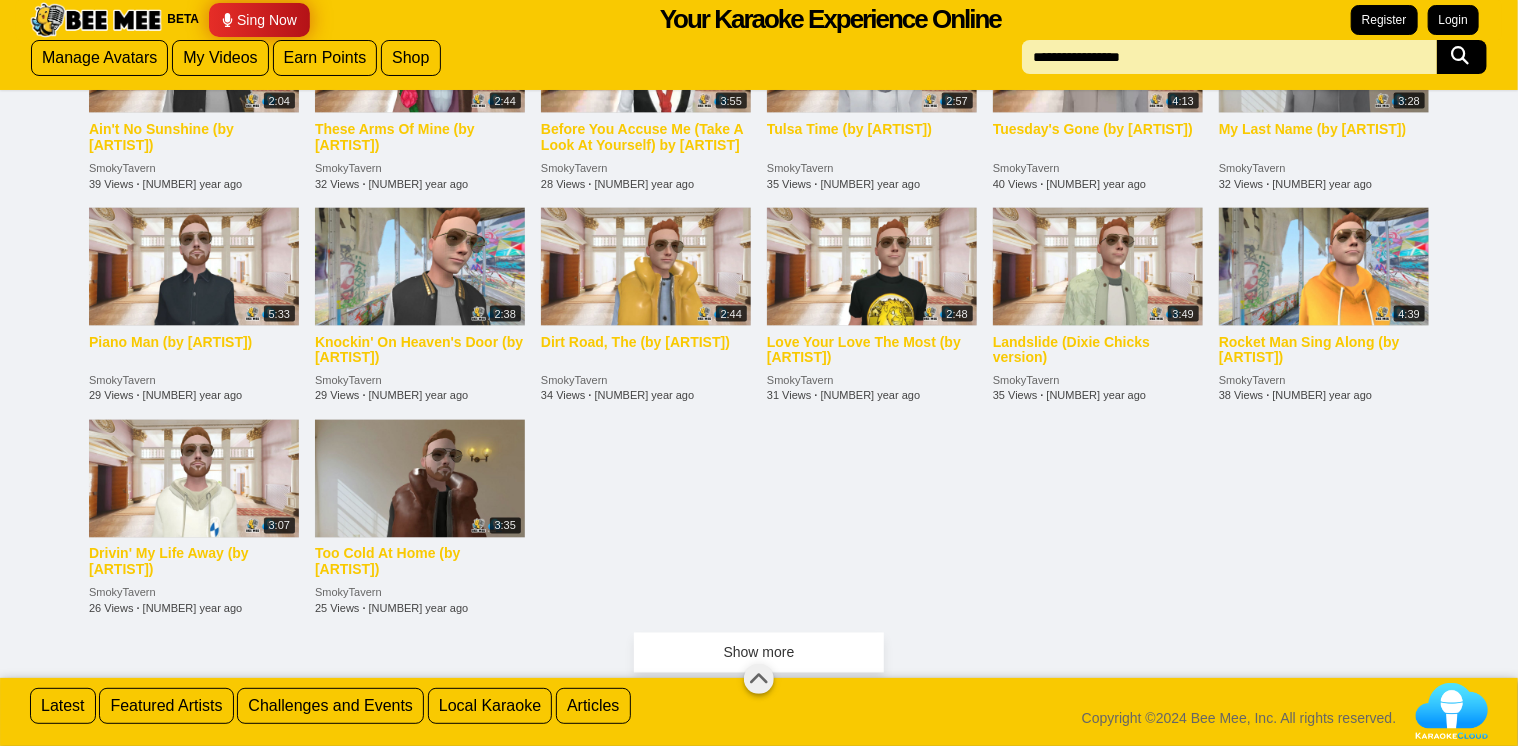 click on "Show more" at bounding box center (759, 653) 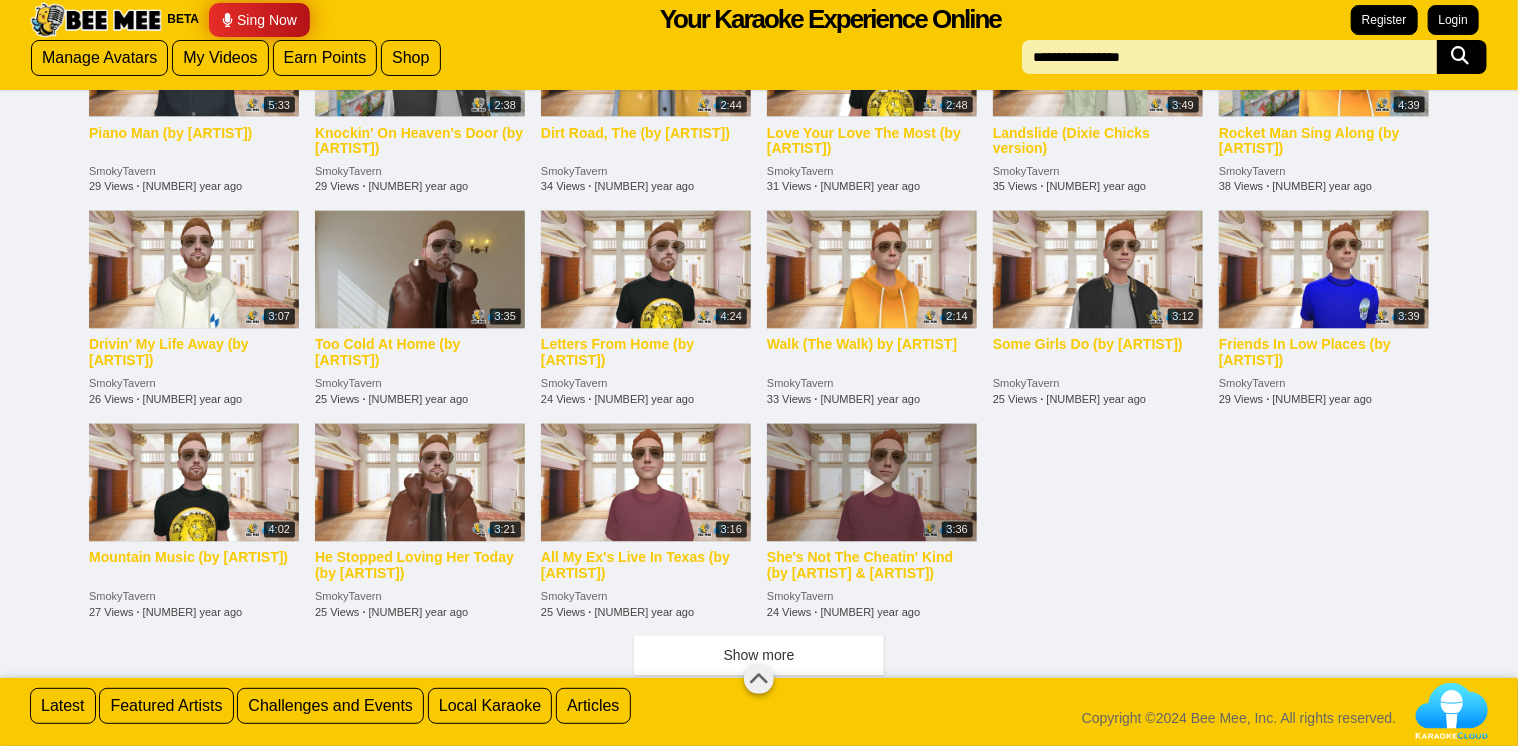 scroll, scrollTop: 1752, scrollLeft: 0, axis: vertical 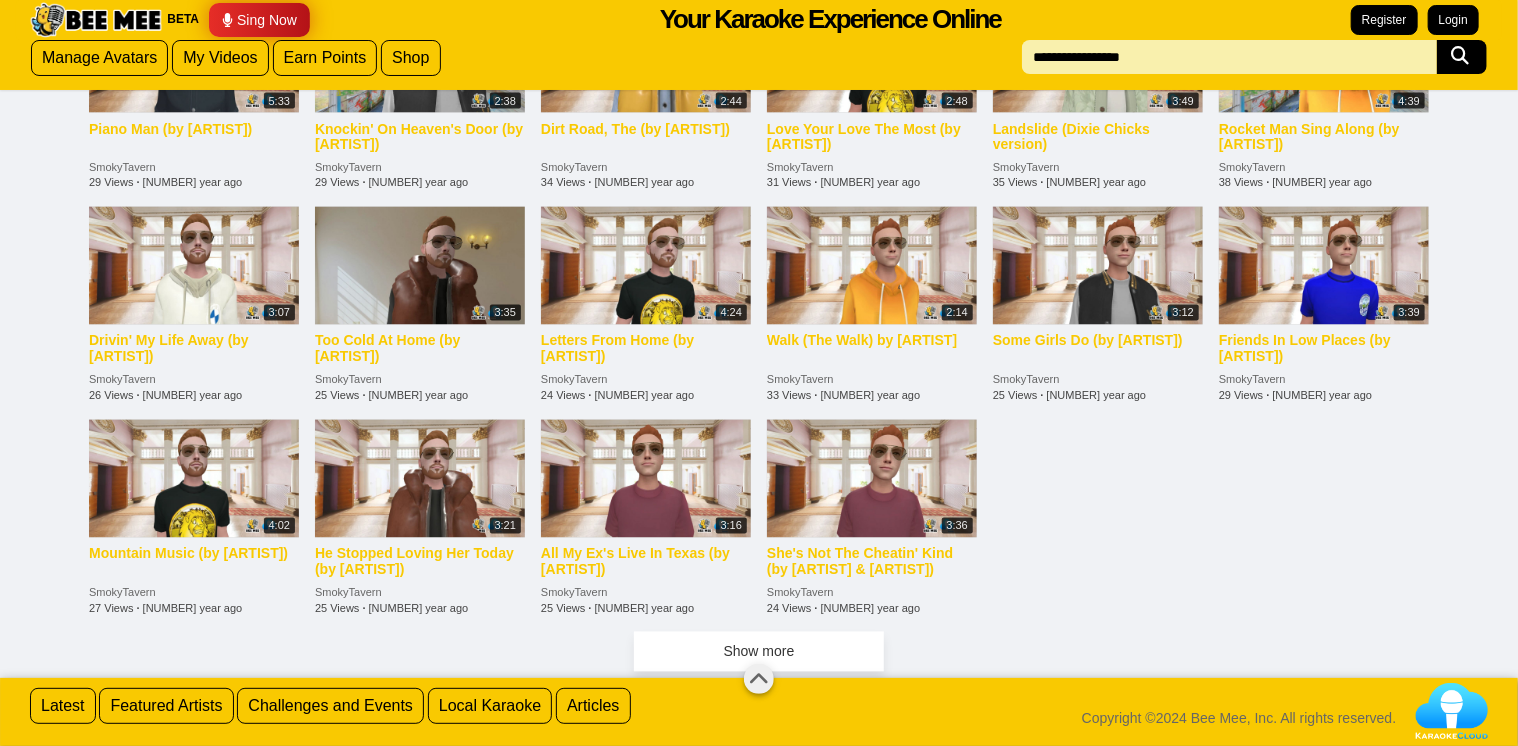 click on "Show more" at bounding box center (759, 652) 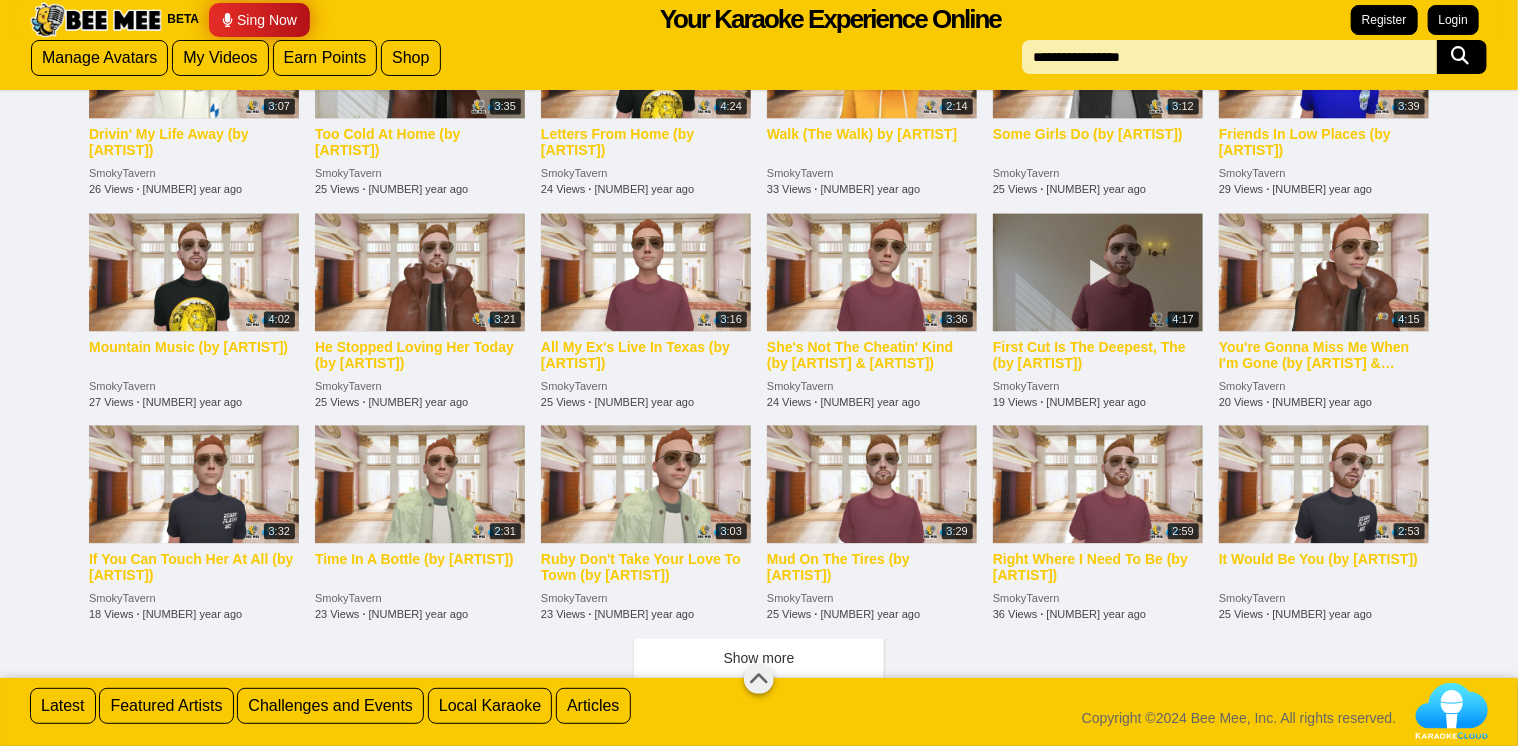 scroll, scrollTop: 1964, scrollLeft: 0, axis: vertical 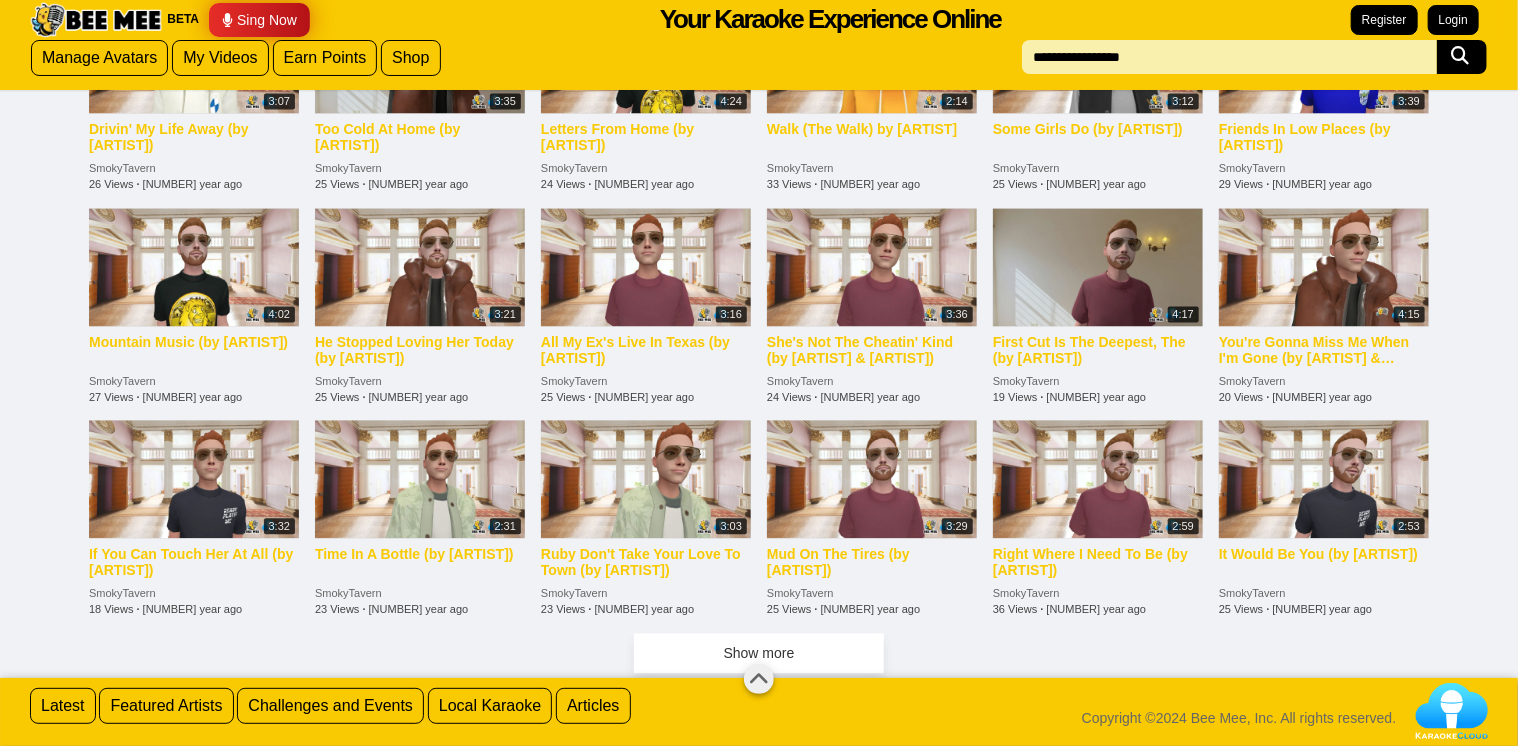 click on "Show more" at bounding box center [759, 653] 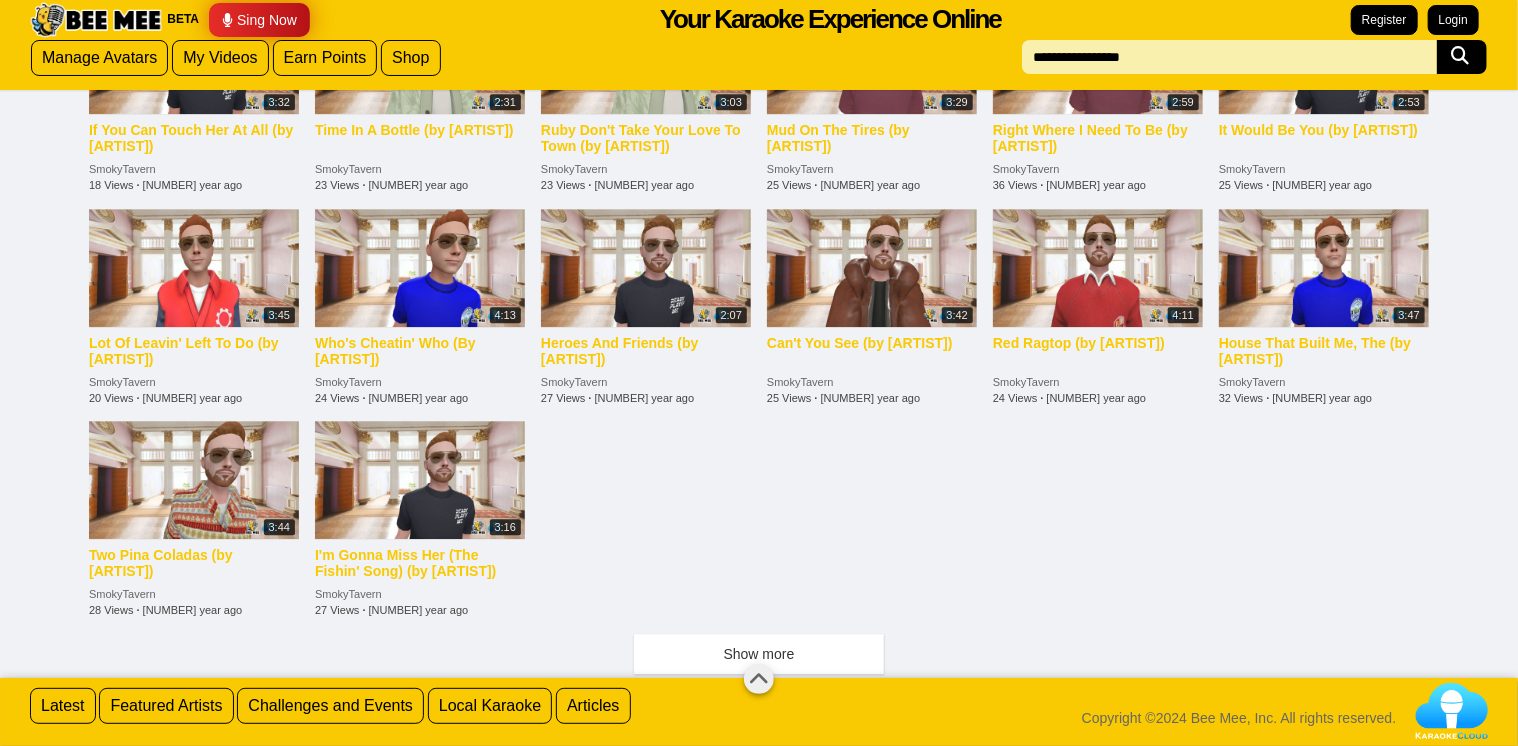 scroll, scrollTop: 2389, scrollLeft: 0, axis: vertical 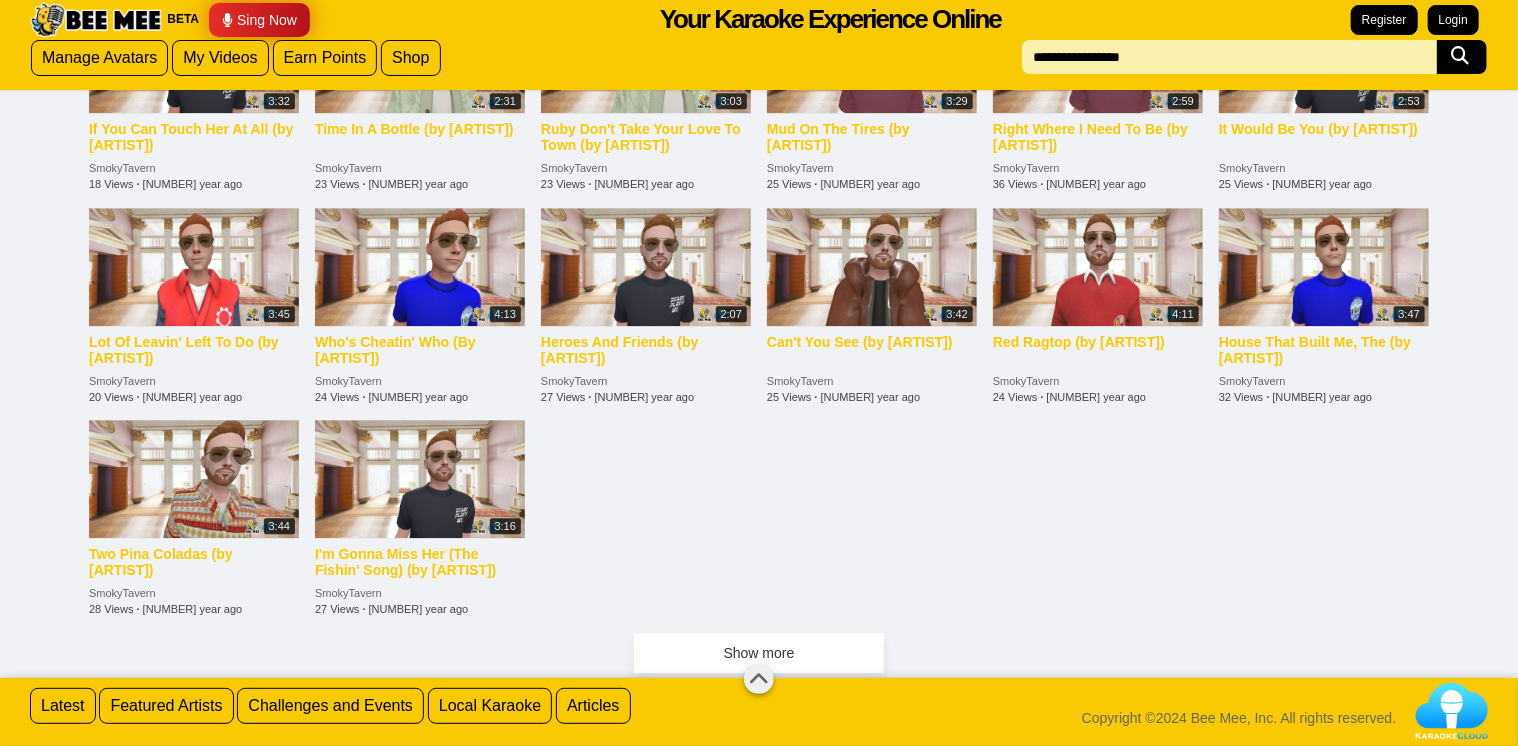 click on "Show more" at bounding box center (759, 653) 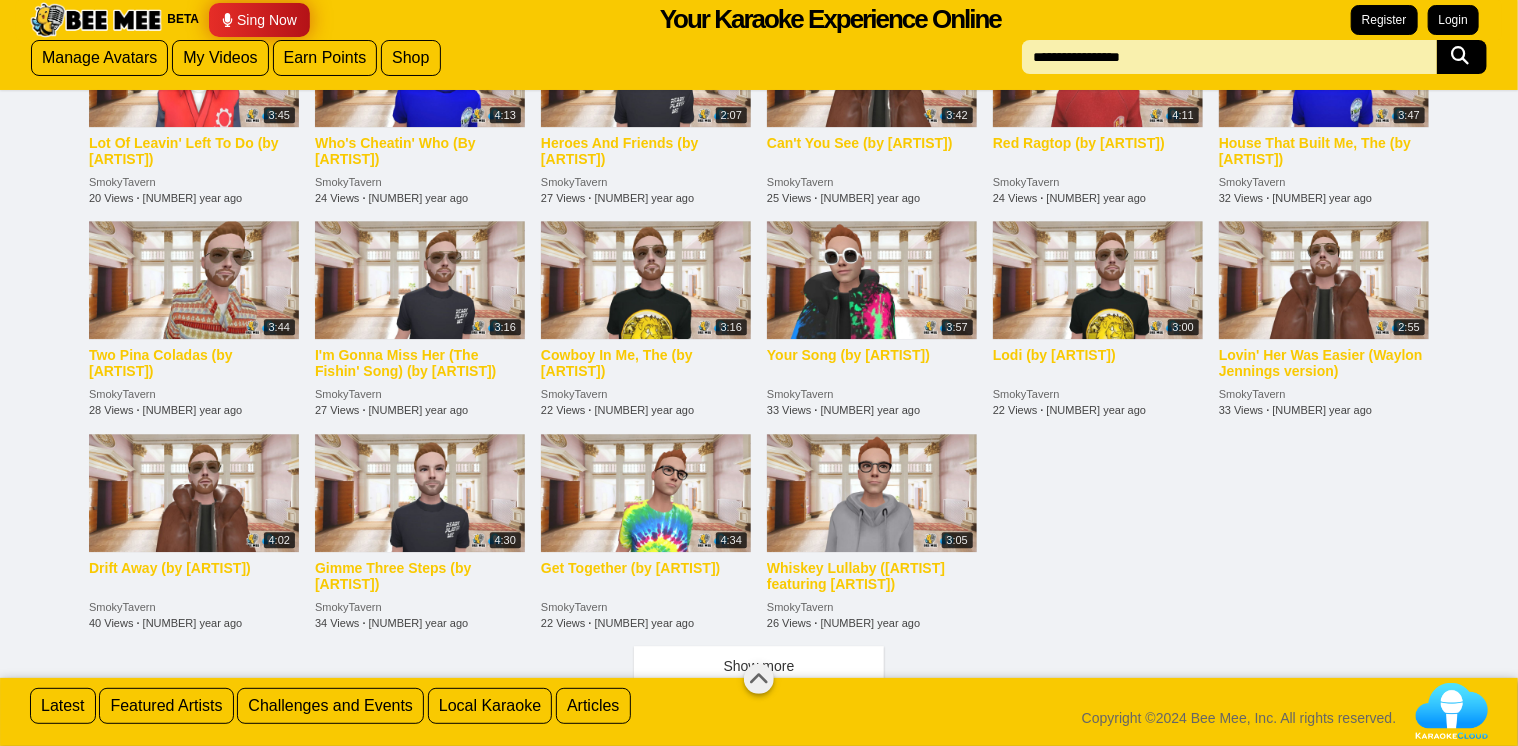 scroll, scrollTop: 2588, scrollLeft: 0, axis: vertical 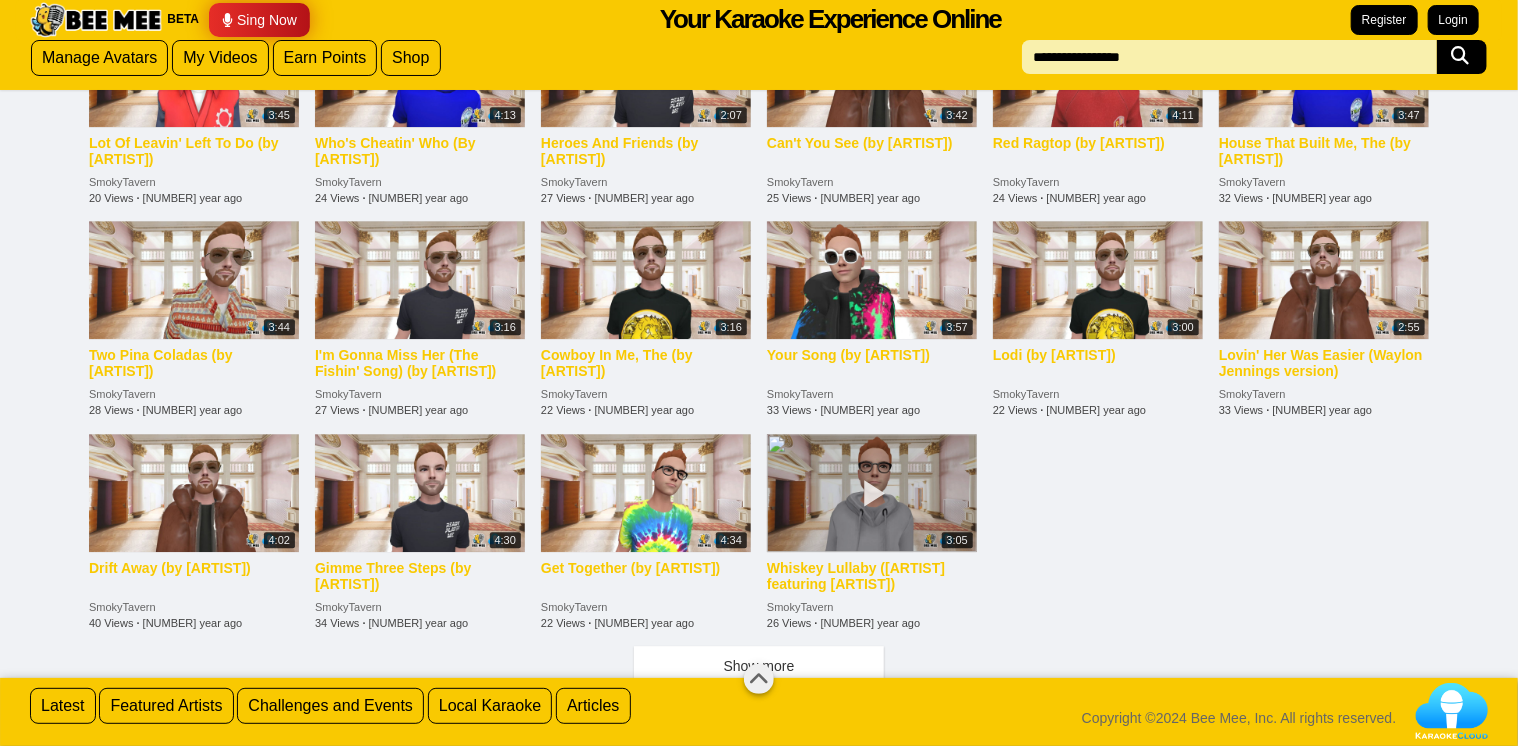 click at bounding box center (872, 493) 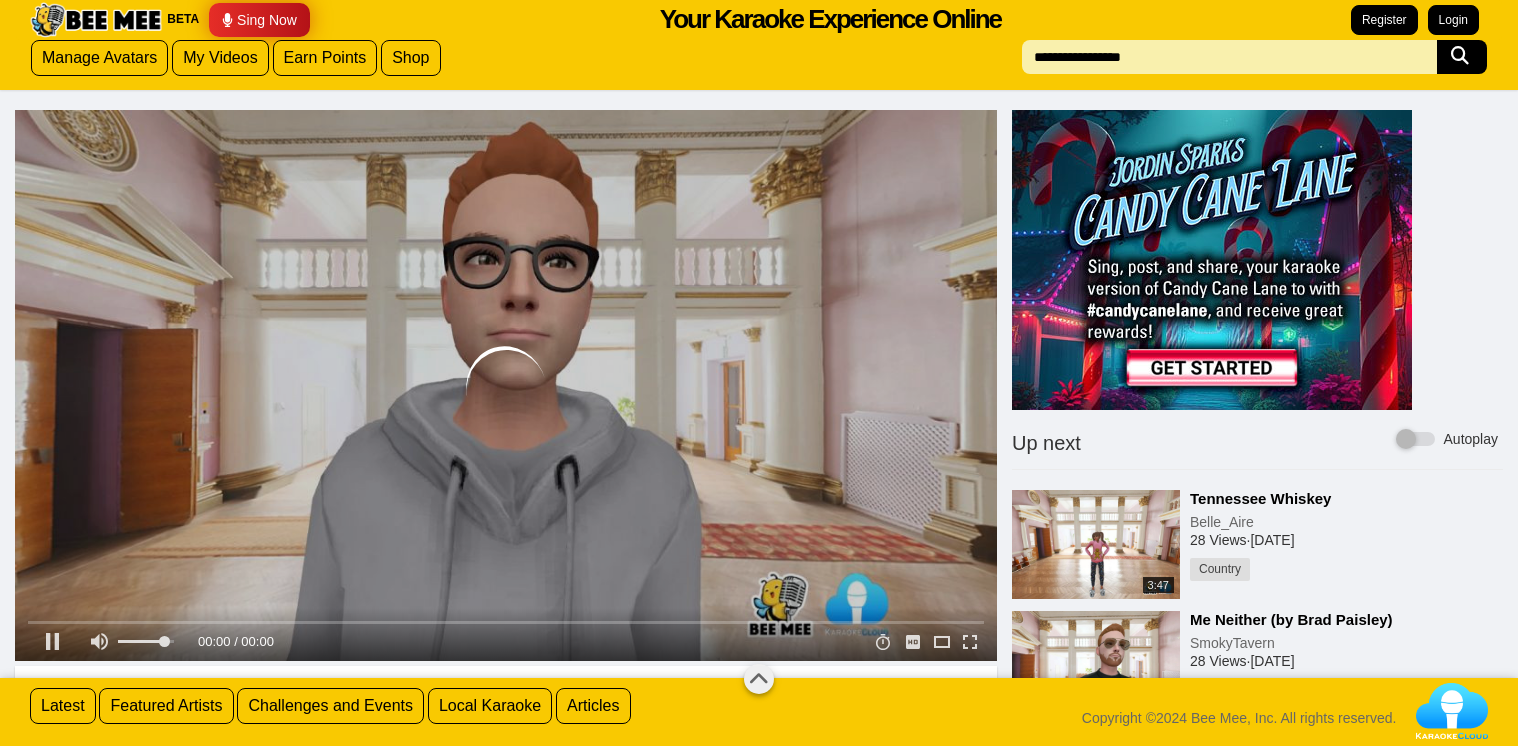 scroll, scrollTop: 0, scrollLeft: 0, axis: both 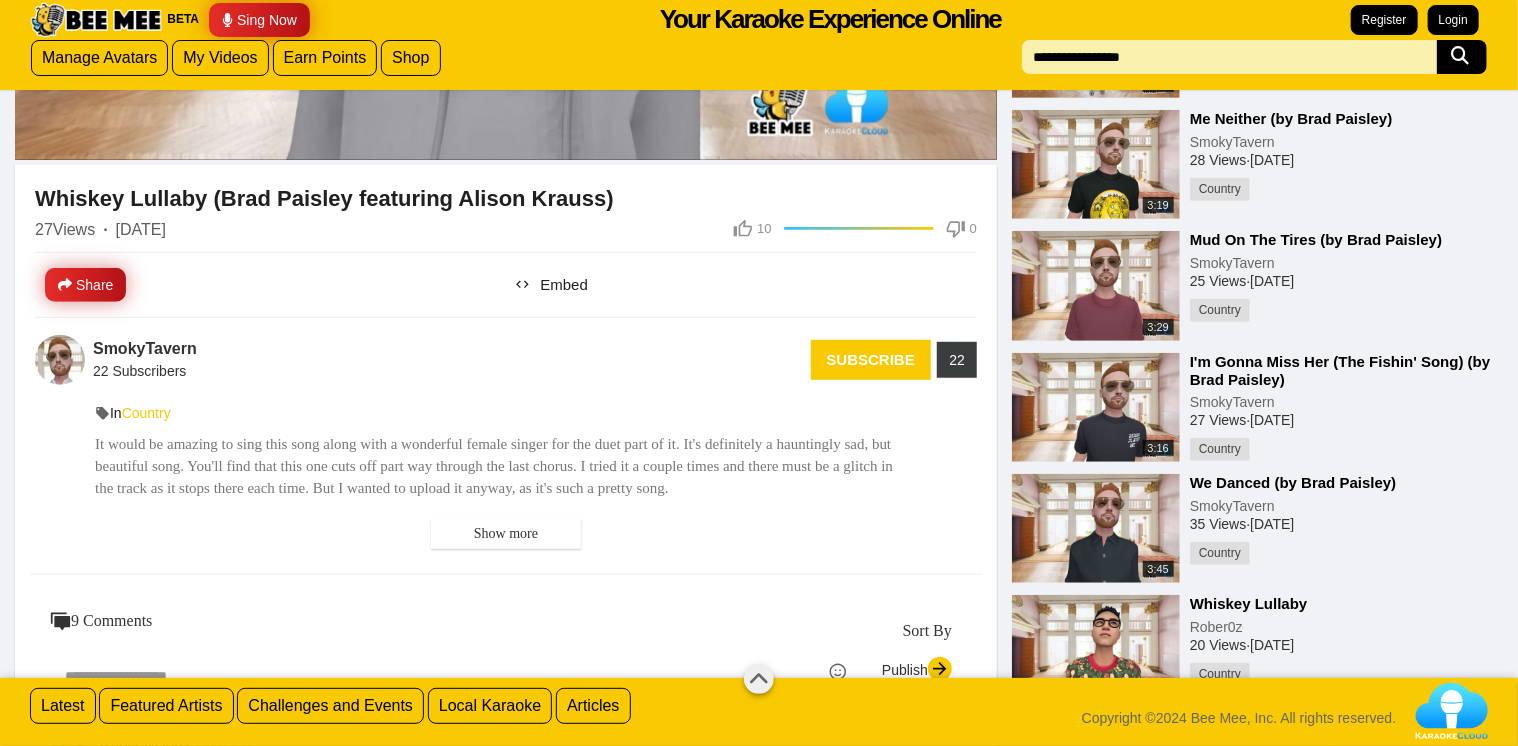 click on "⁣We Danced (by Brad Paisley)" at bounding box center (1293, 482) 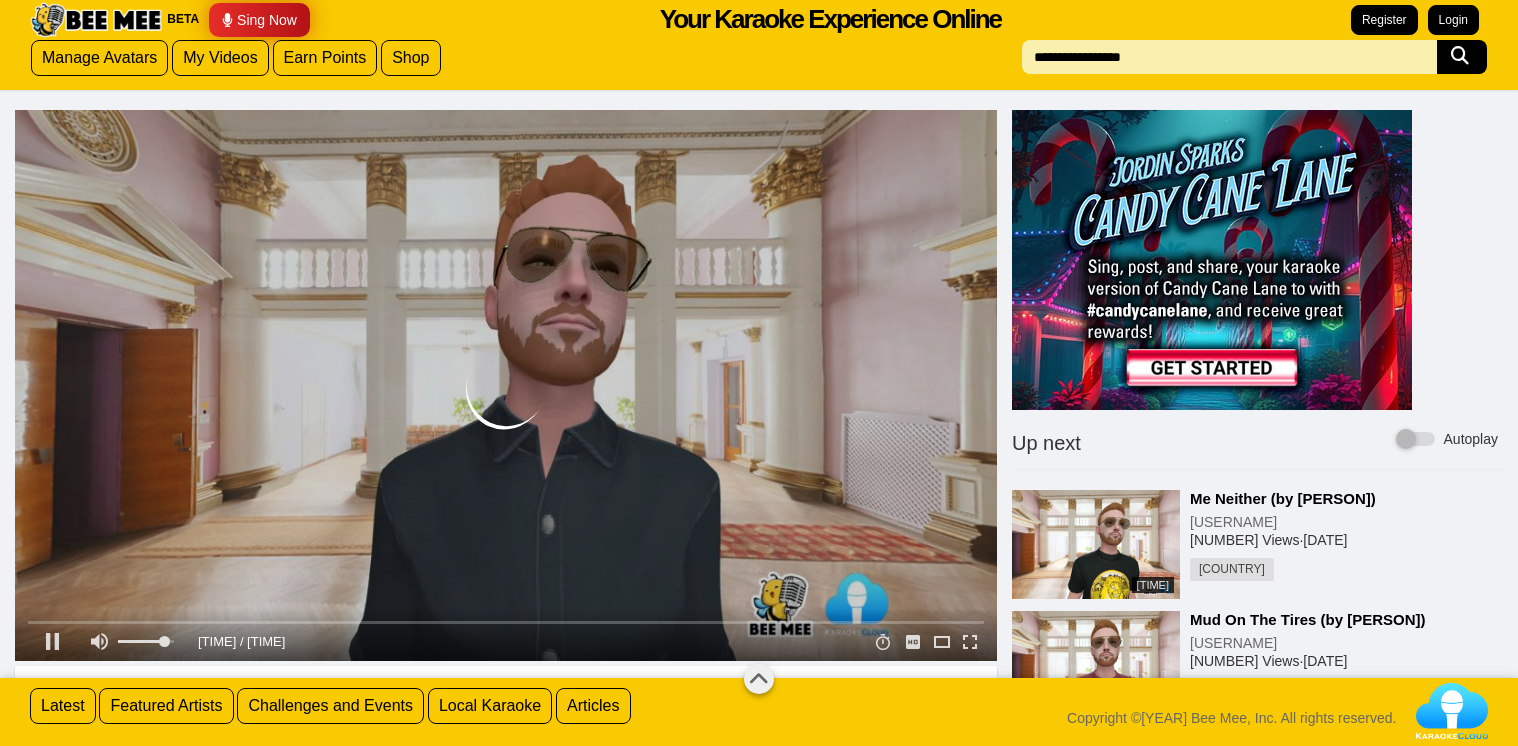 scroll, scrollTop: 0, scrollLeft: 0, axis: both 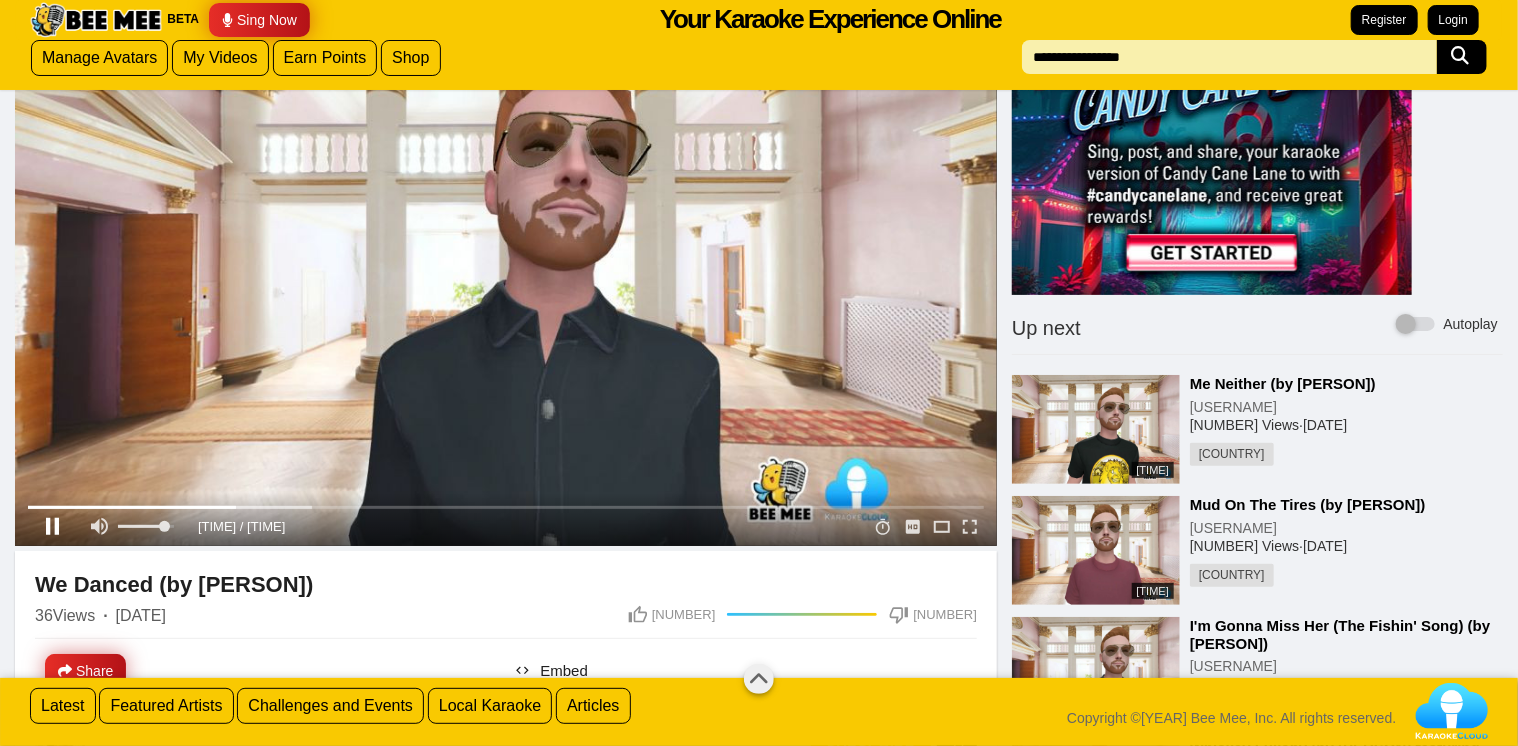 click at bounding box center (47, 528) 